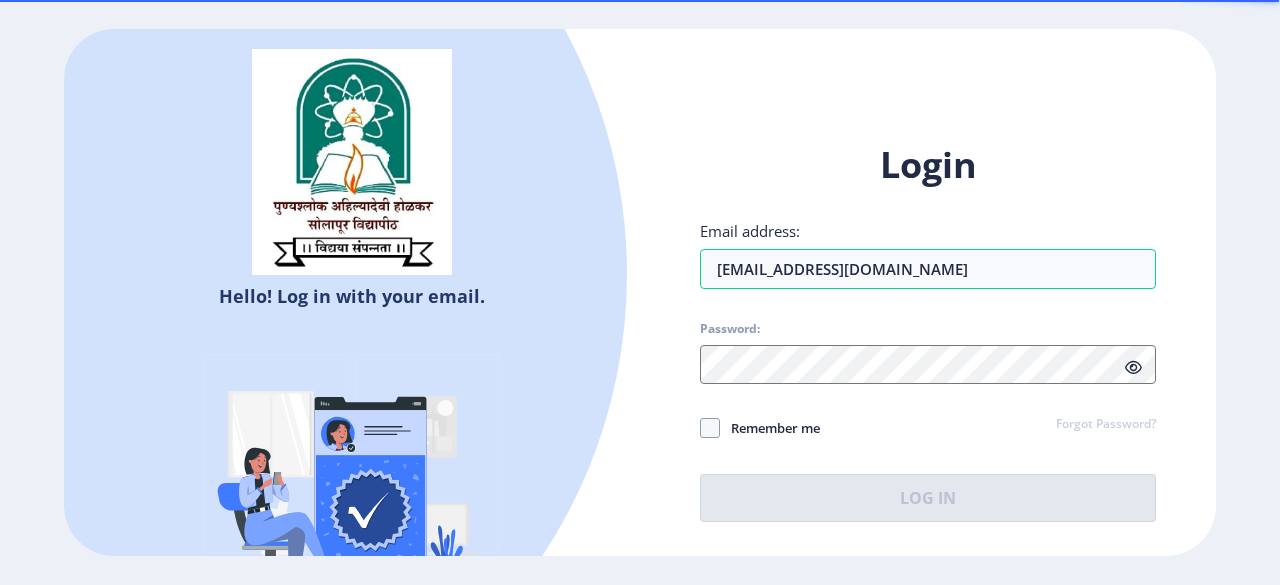 scroll, scrollTop: 0, scrollLeft: 0, axis: both 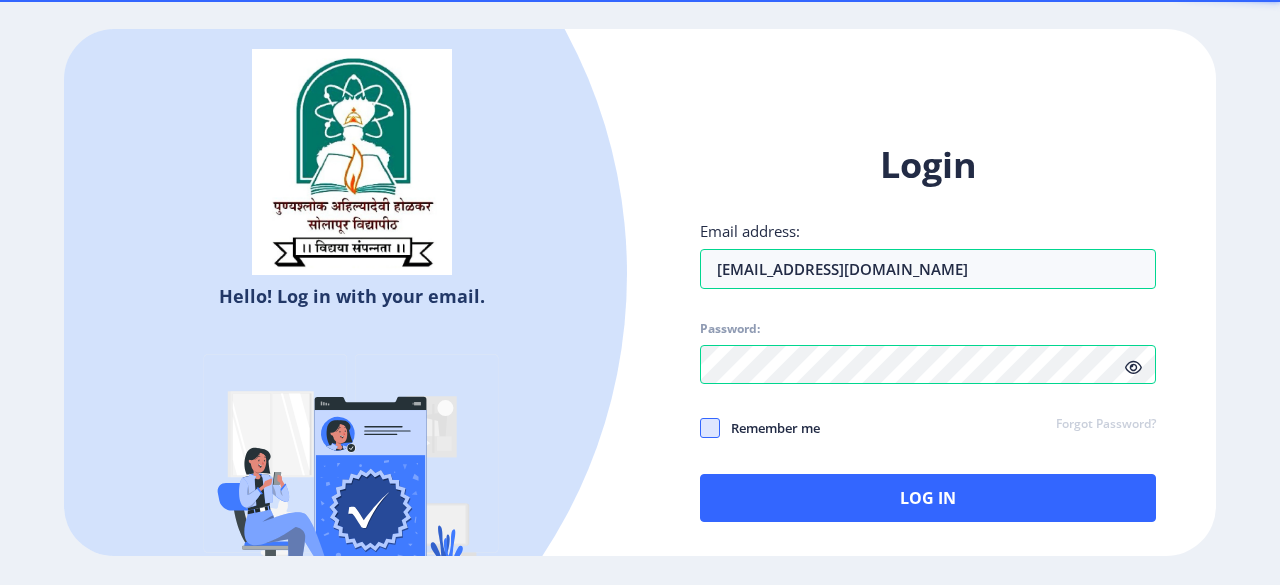 click 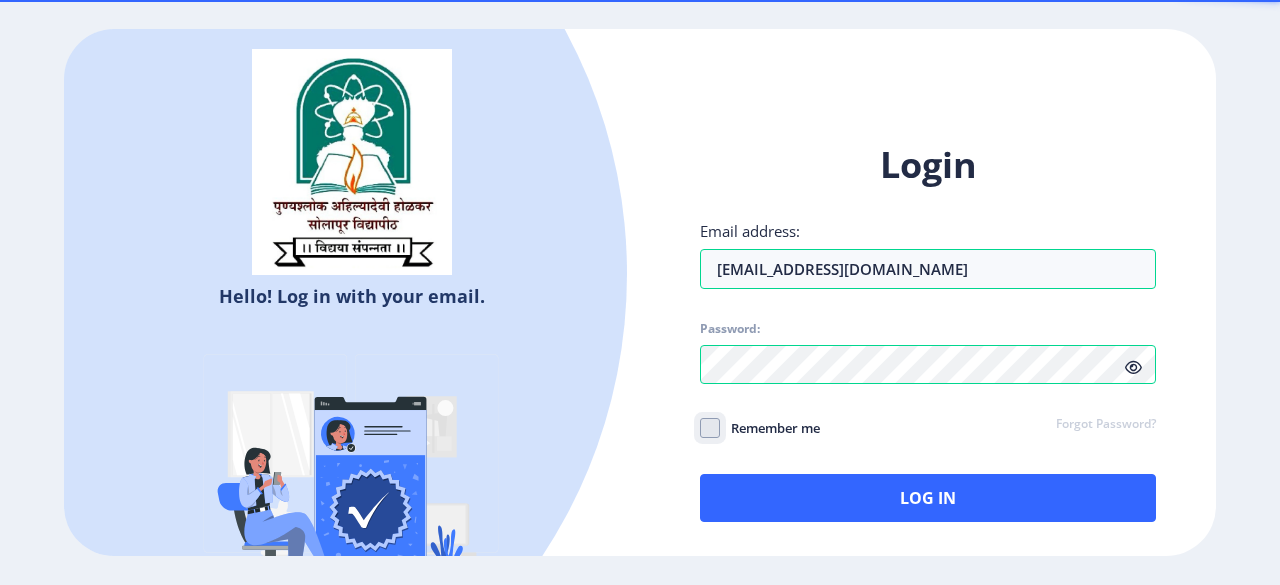 click on "Remember me" 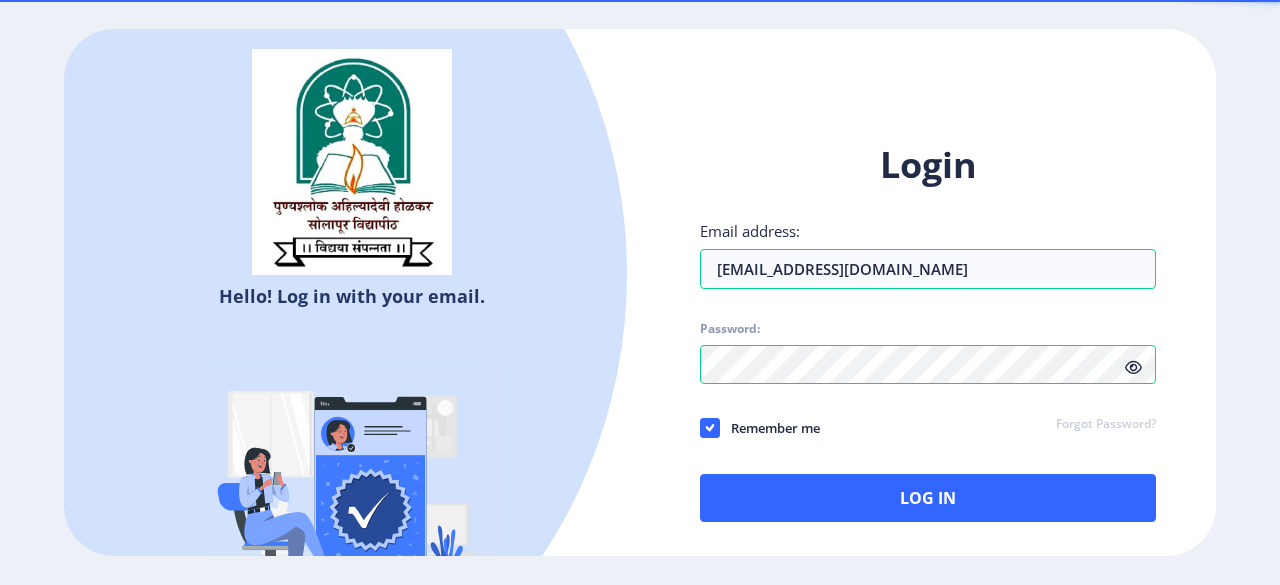 click 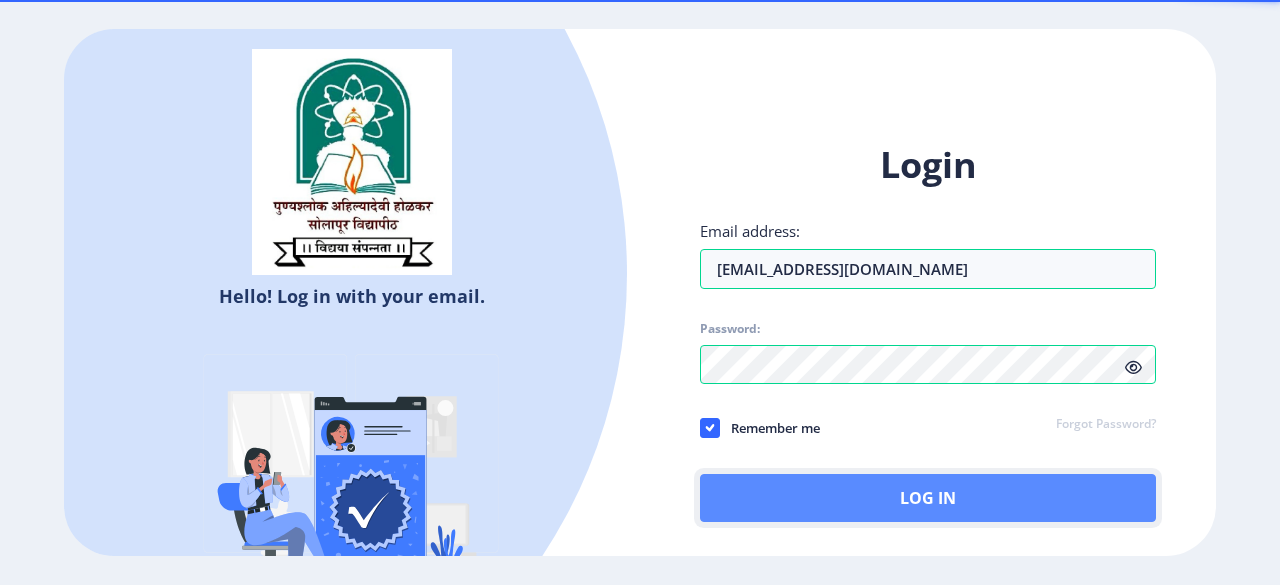 click on "Log In" 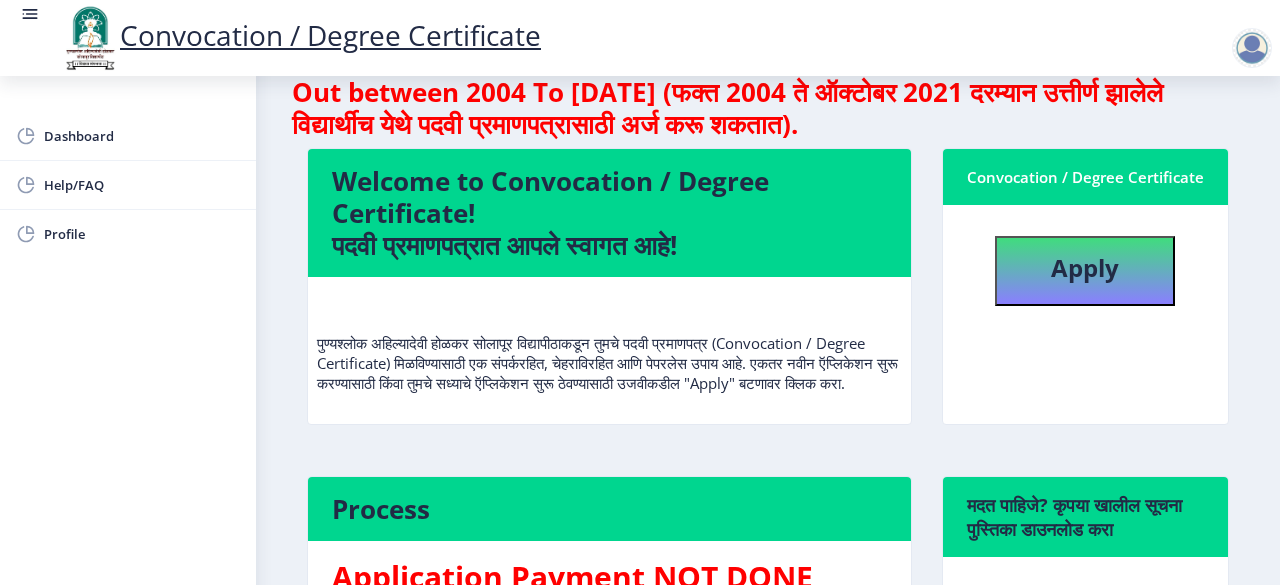 scroll, scrollTop: 100, scrollLeft: 0, axis: vertical 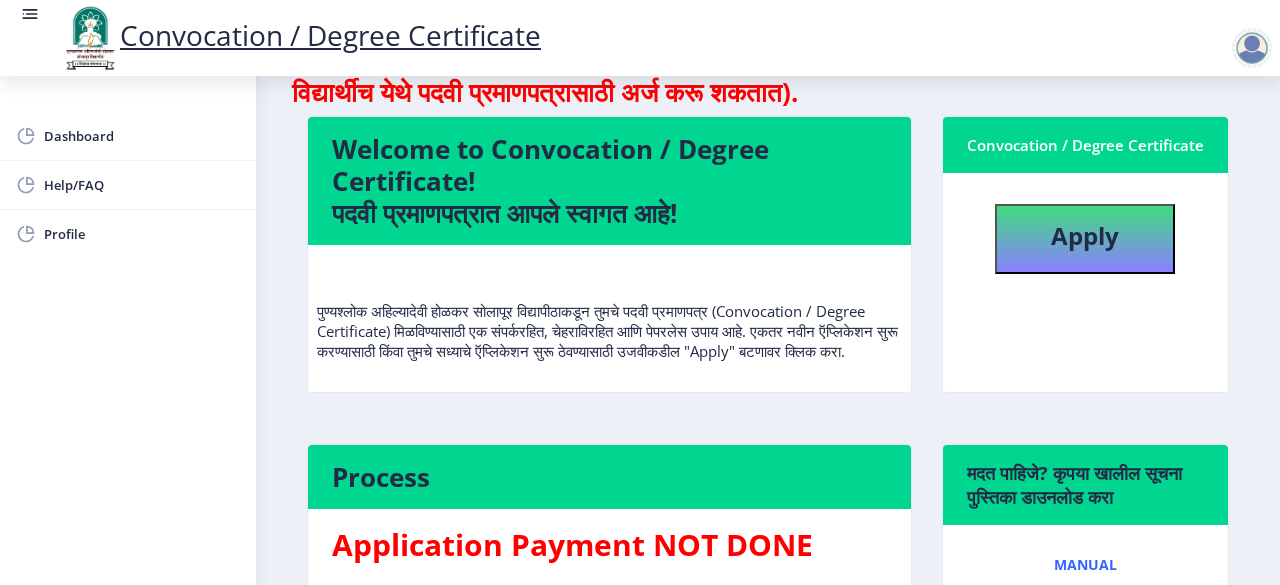 click on "Students can apply here for Convocation/Degree Certificate if they Pass Out between 2004 To October 2021 (फक्त 2004 ते ऑक्टोबर 2021 दरम्यान उत्तीर्ण झालेले विद्यार्थीच येथे पदवी प्रमाणपत्रासाठी अर्ज करू शकतात).  Welcome to Convocation / Degree Certificate!  पदवी प्रमाणपत्रात आपले स्वागत आहे!   Convocation / Degree Certificate   Apply  Process Application Payment NOT DONE  मदत पाहिजे? कृपया खालील सूचना पुस्तिका डाउनलोड करा  Manual" 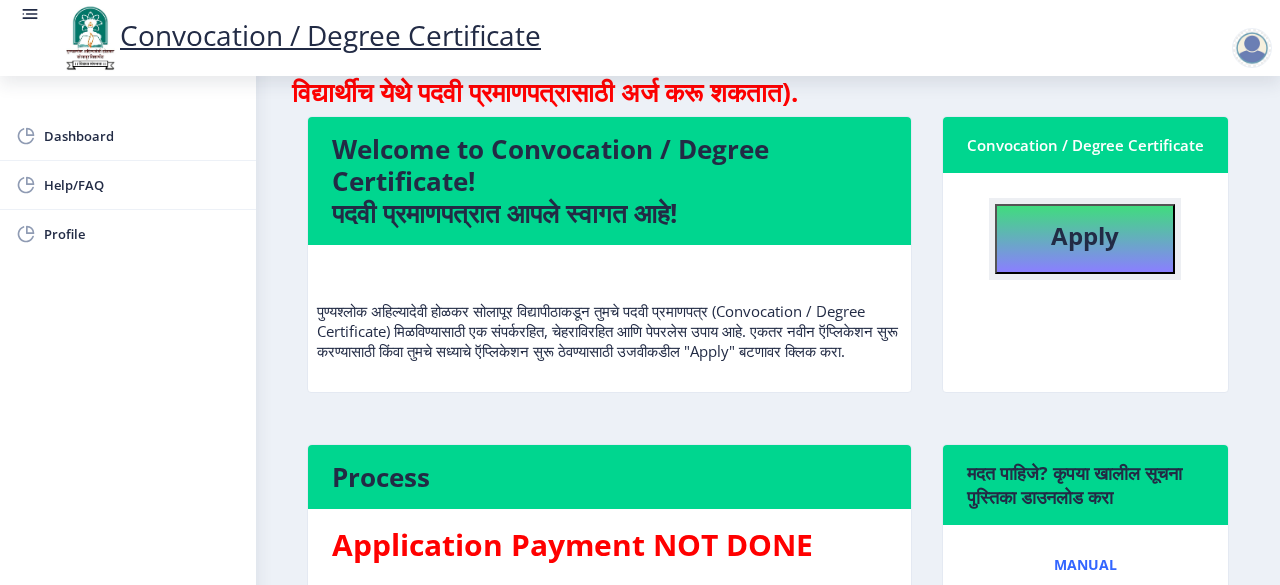 click on "Apply" 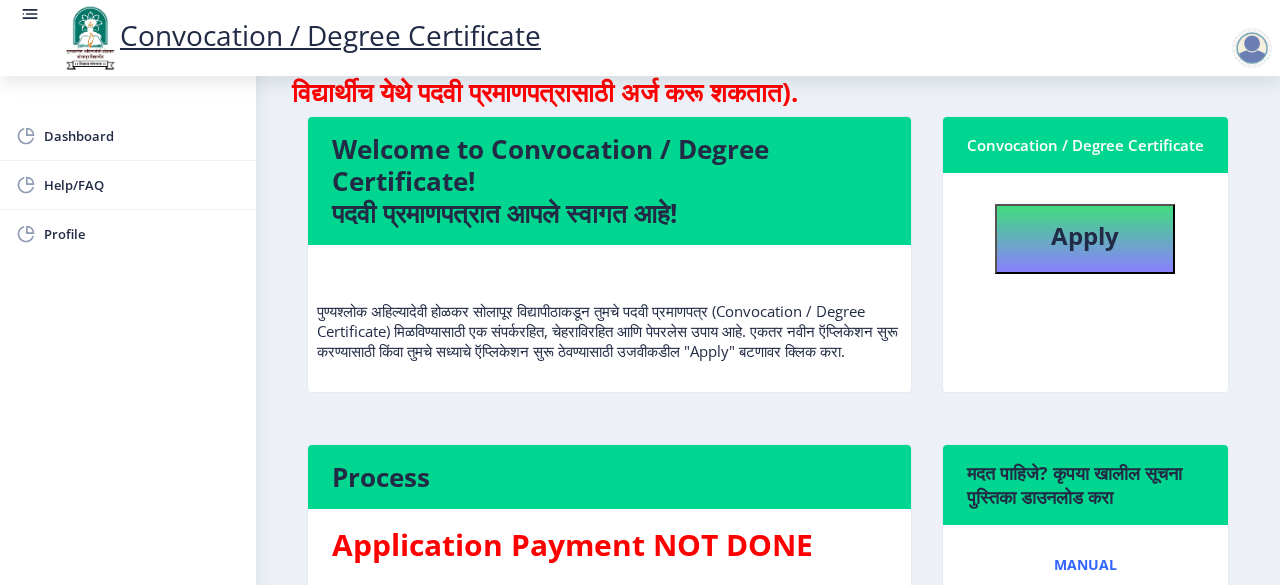 select 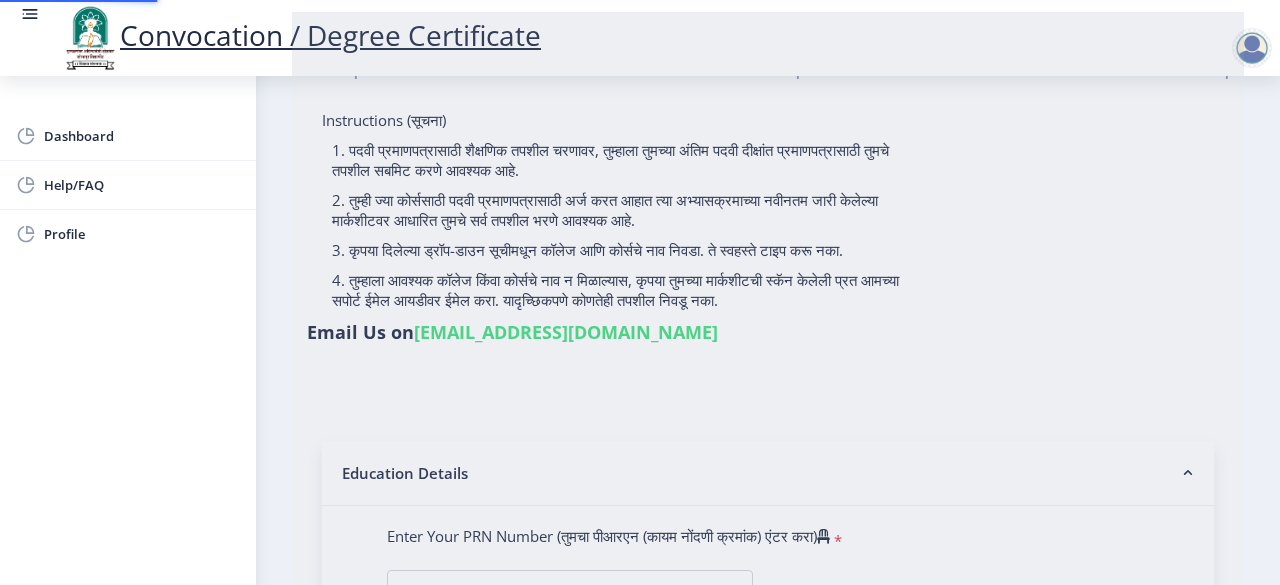 type on "DAGDE [PERSON_NAME]" 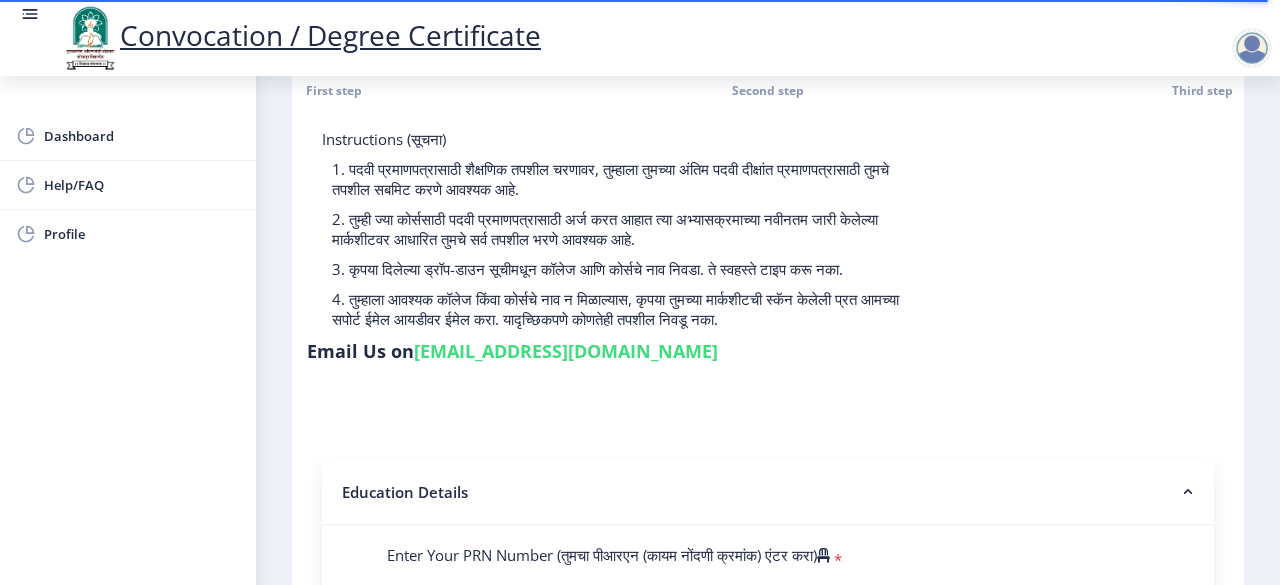 scroll, scrollTop: 0, scrollLeft: 0, axis: both 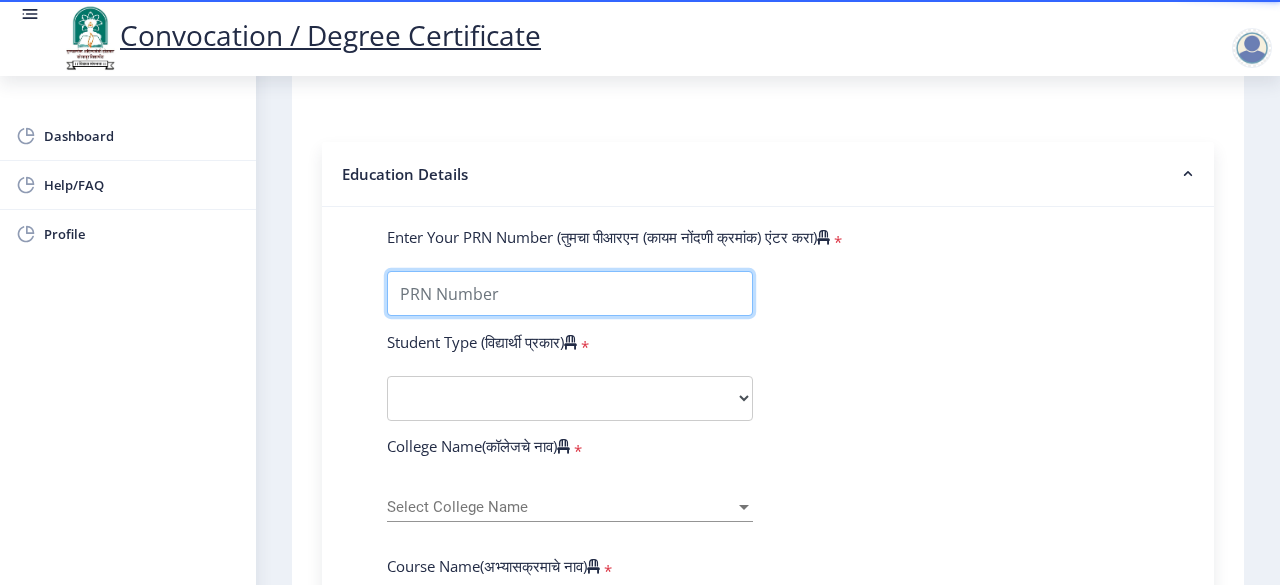 click on "Enter Your PRN Number (तुमचा पीआरएन (कायम नोंदणी क्रमांक) एंटर करा)" at bounding box center (570, 293) 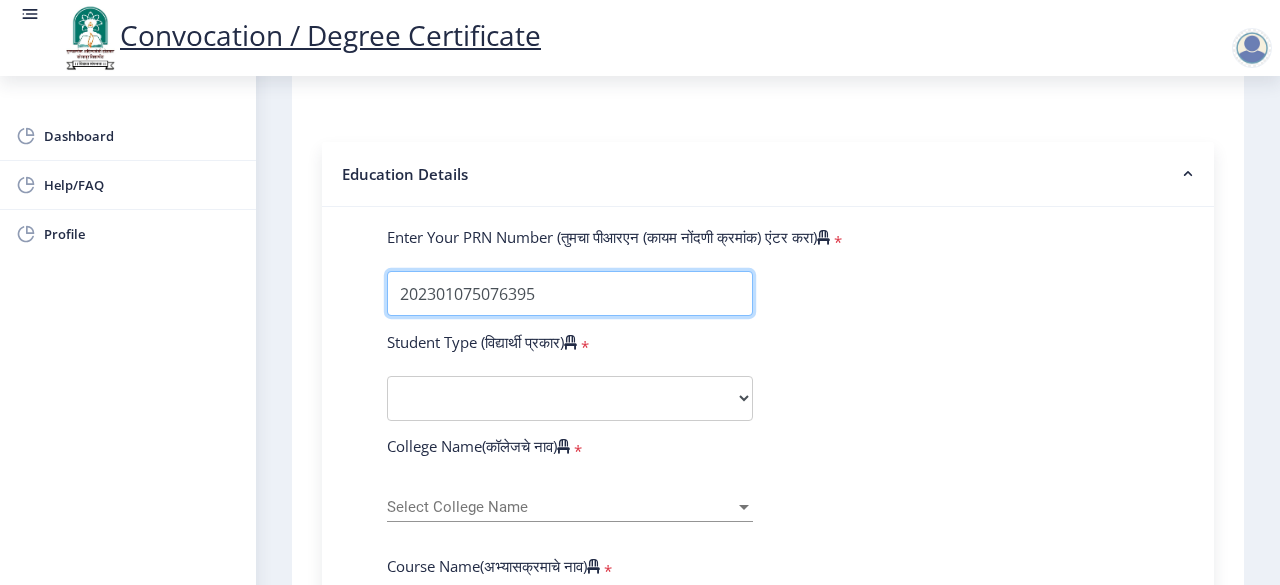 type on "202301075076395" 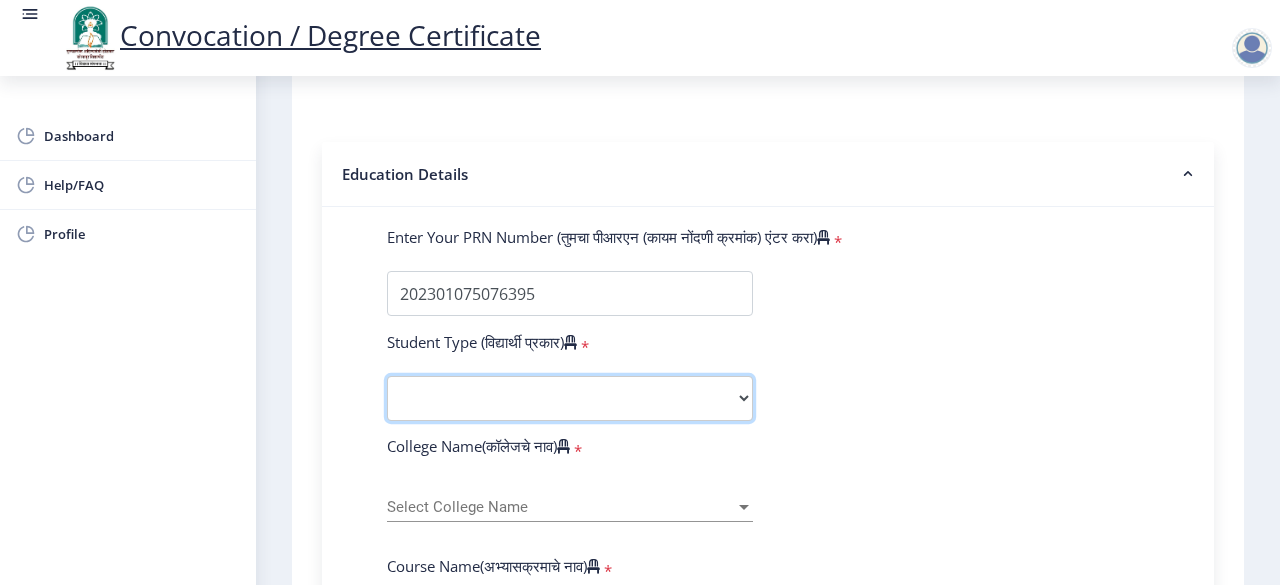 click on "Select Student Type Regular External" at bounding box center (570, 398) 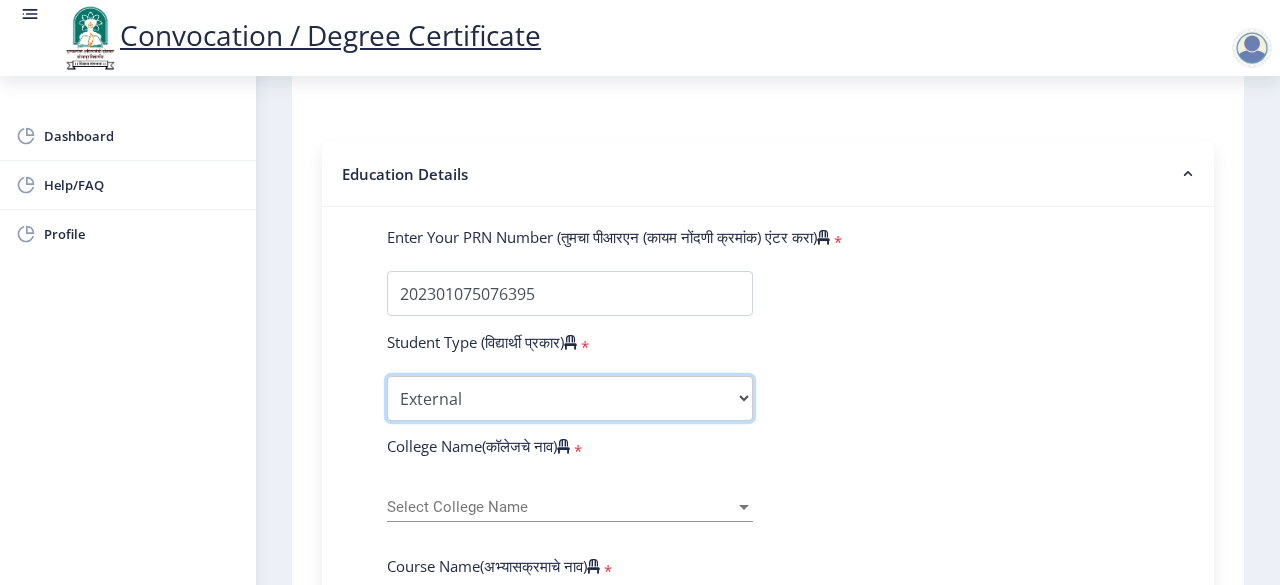 click on "Select Student Type Regular External" at bounding box center [570, 398] 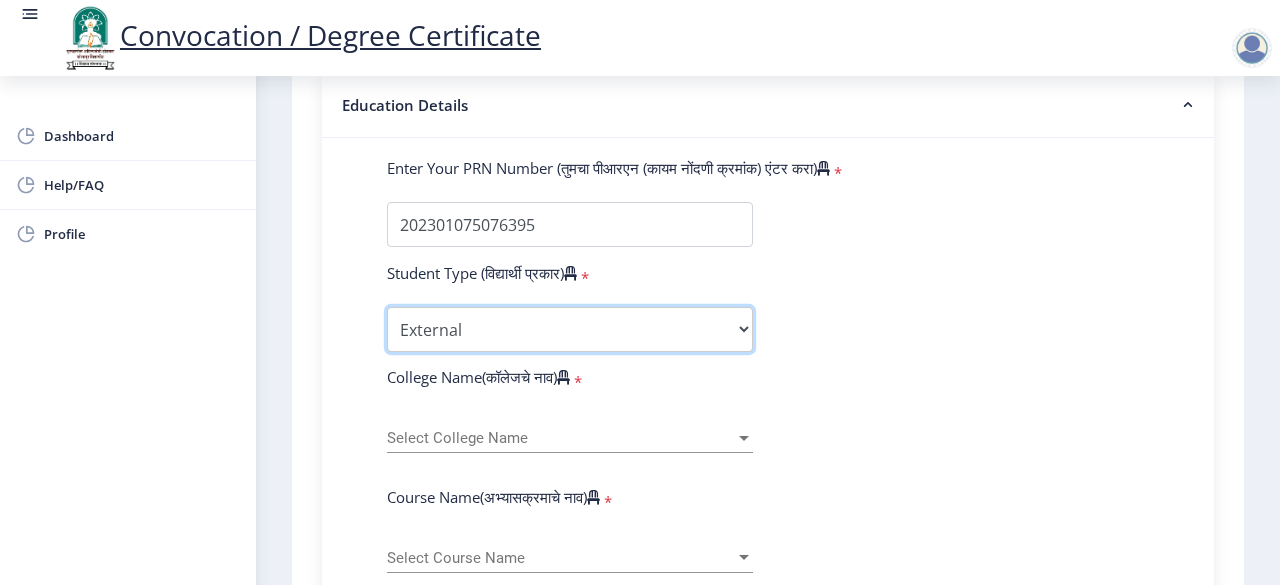 scroll, scrollTop: 499, scrollLeft: 0, axis: vertical 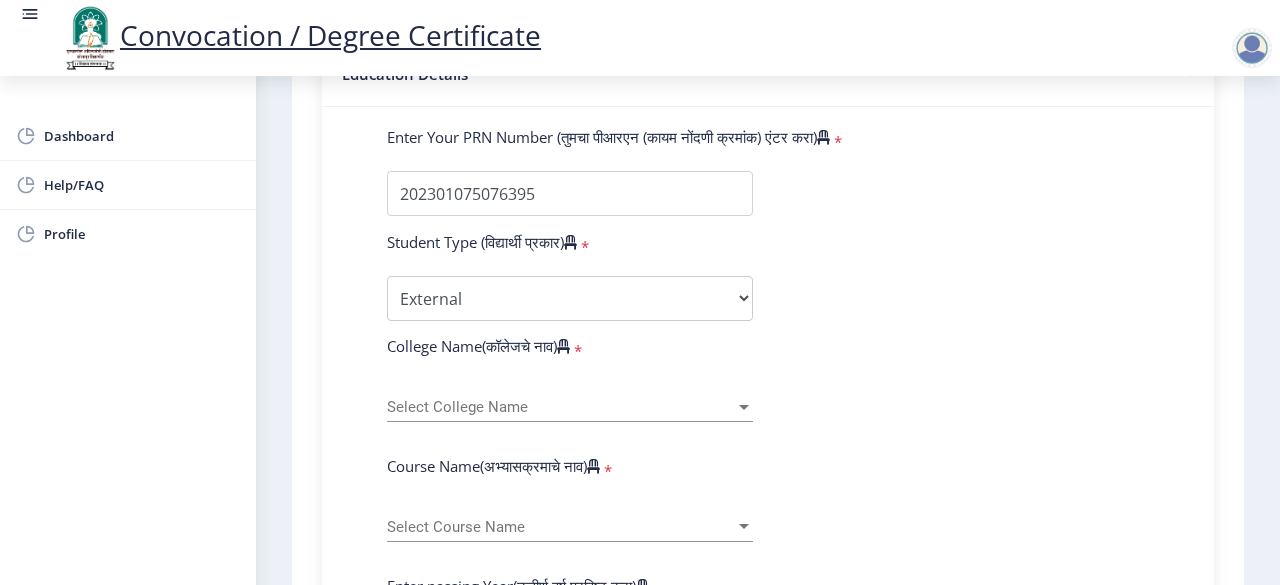 click at bounding box center [744, 407] 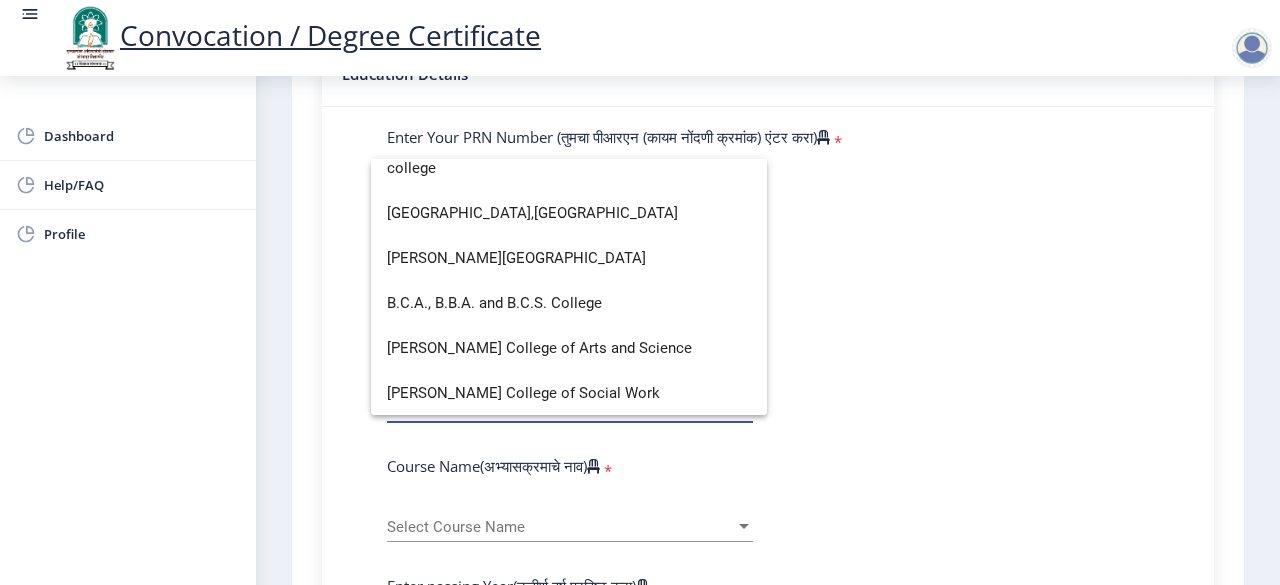 scroll, scrollTop: 734, scrollLeft: 0, axis: vertical 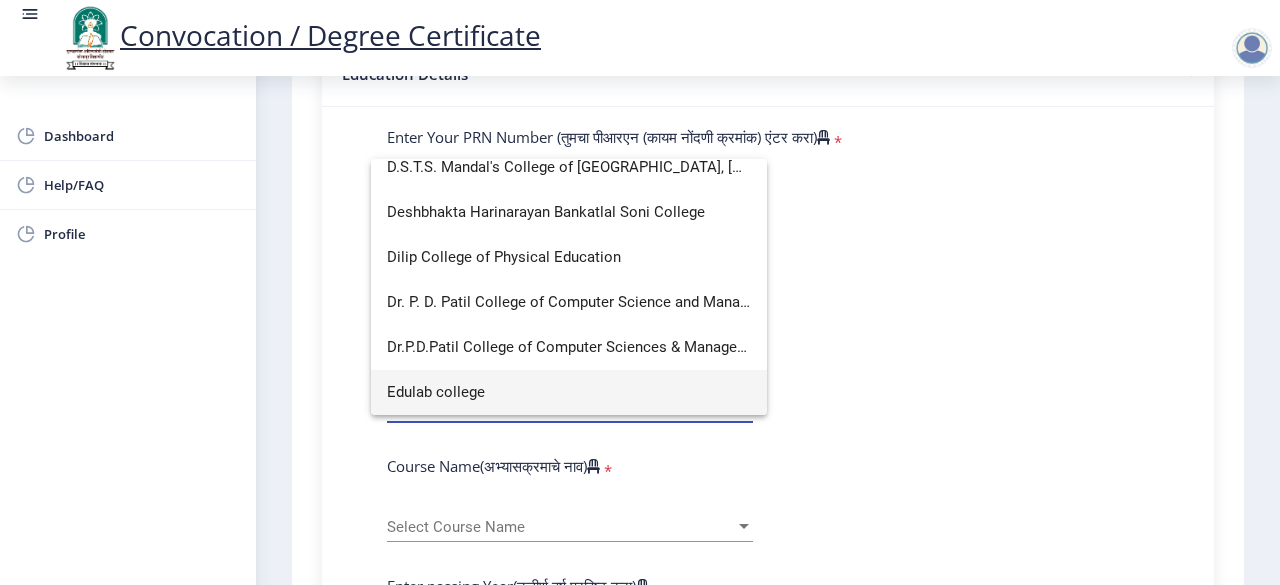 type on "college" 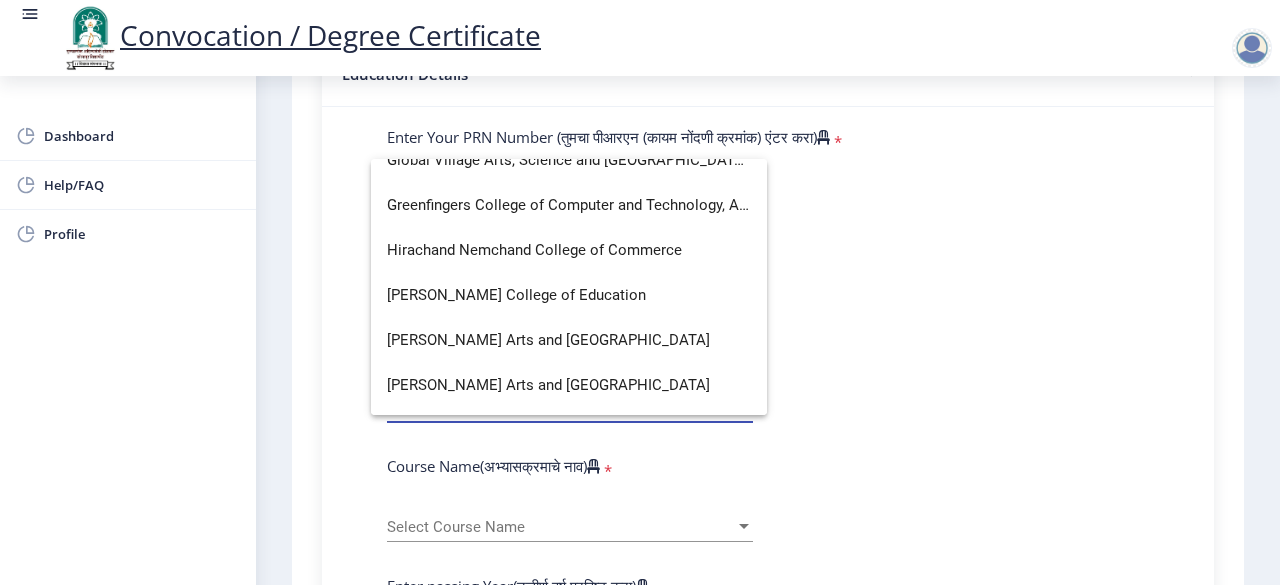 scroll, scrollTop: 1094, scrollLeft: 0, axis: vertical 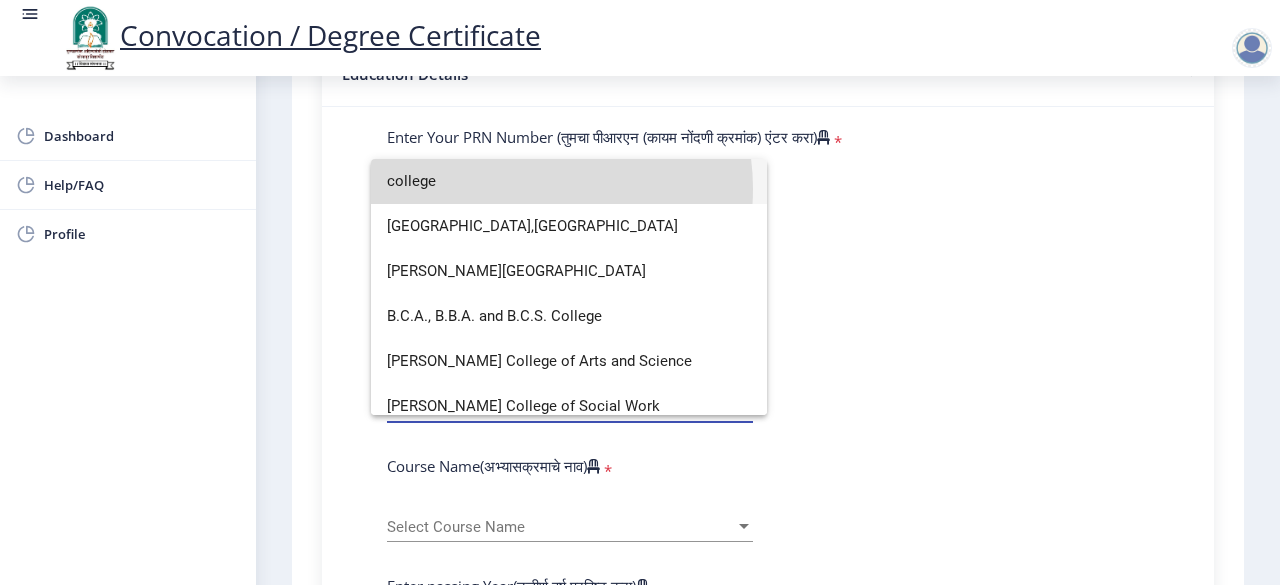 click on "college" at bounding box center (569, 181) 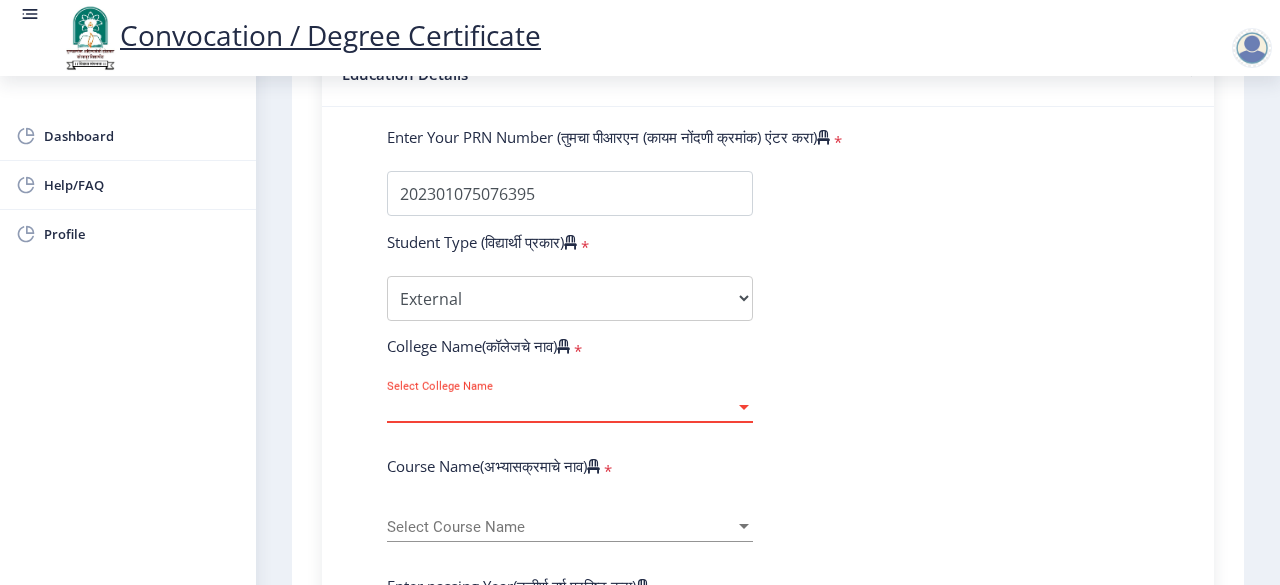 click at bounding box center (744, 407) 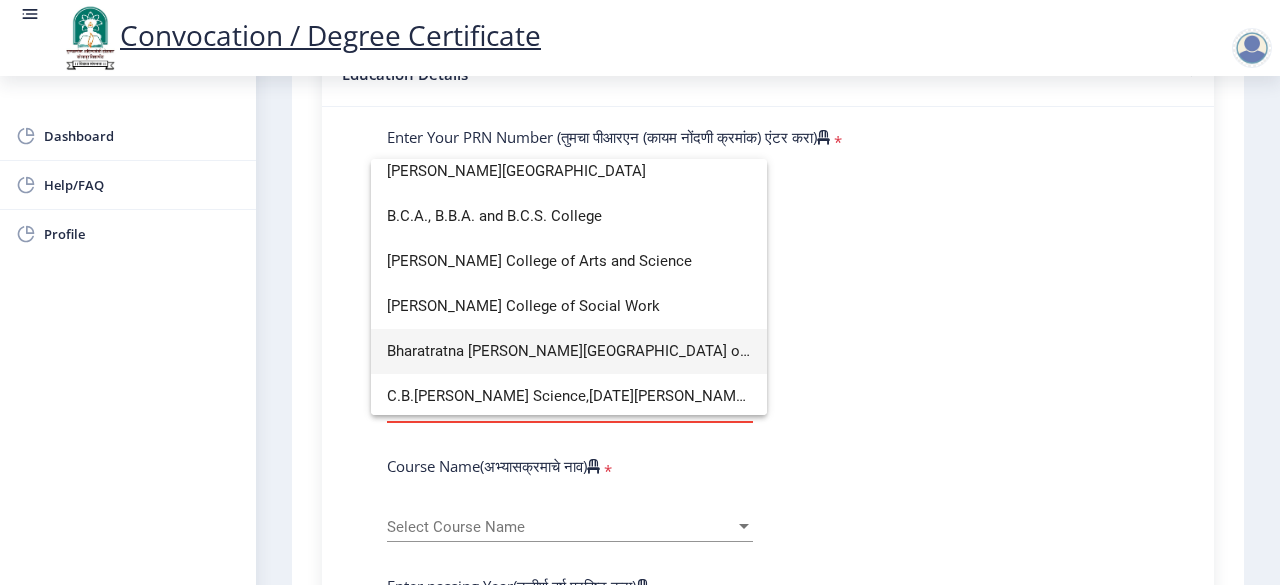 scroll, scrollTop: 200, scrollLeft: 0, axis: vertical 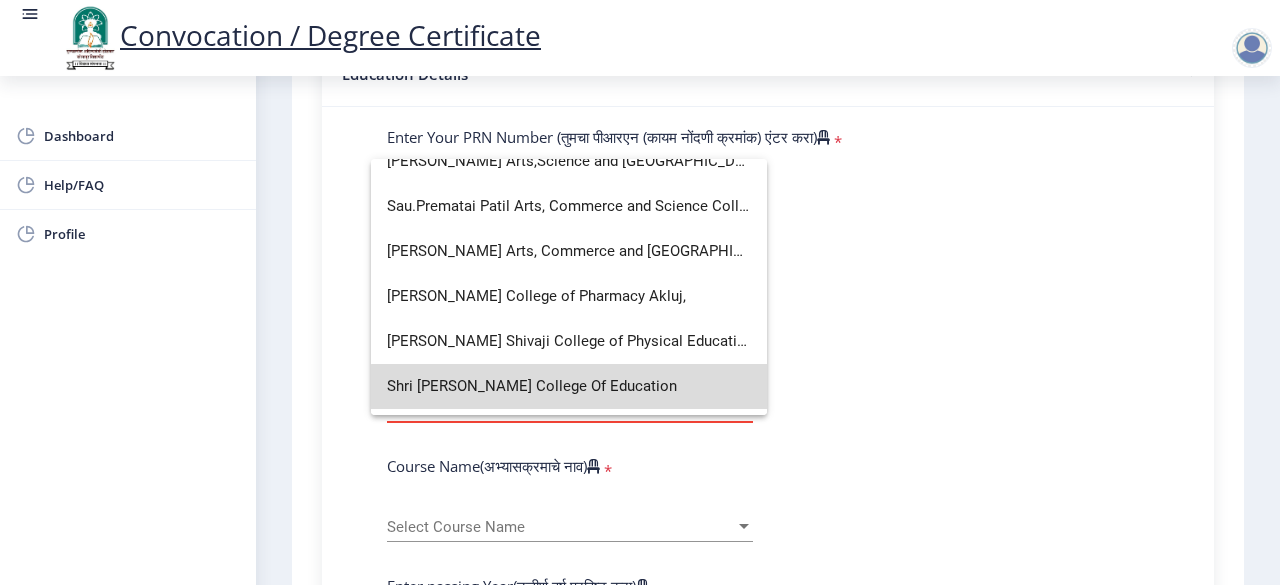 click on "Shri [PERSON_NAME] College Of Education" at bounding box center (569, 386) 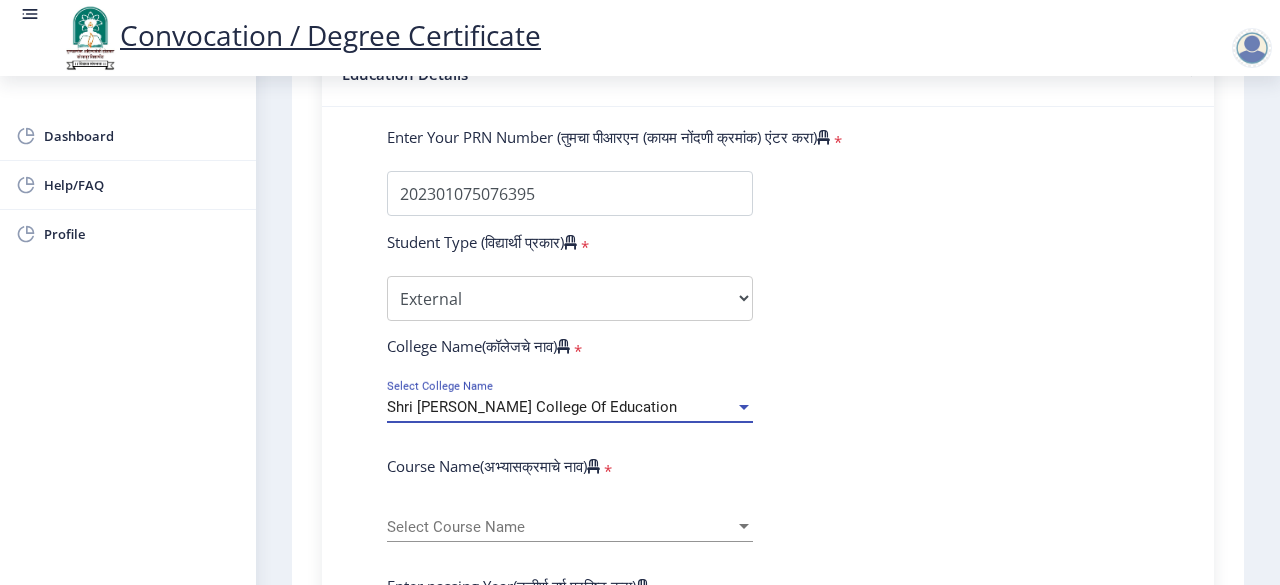click on "Shri [PERSON_NAME] College Of Education" at bounding box center (532, 407) 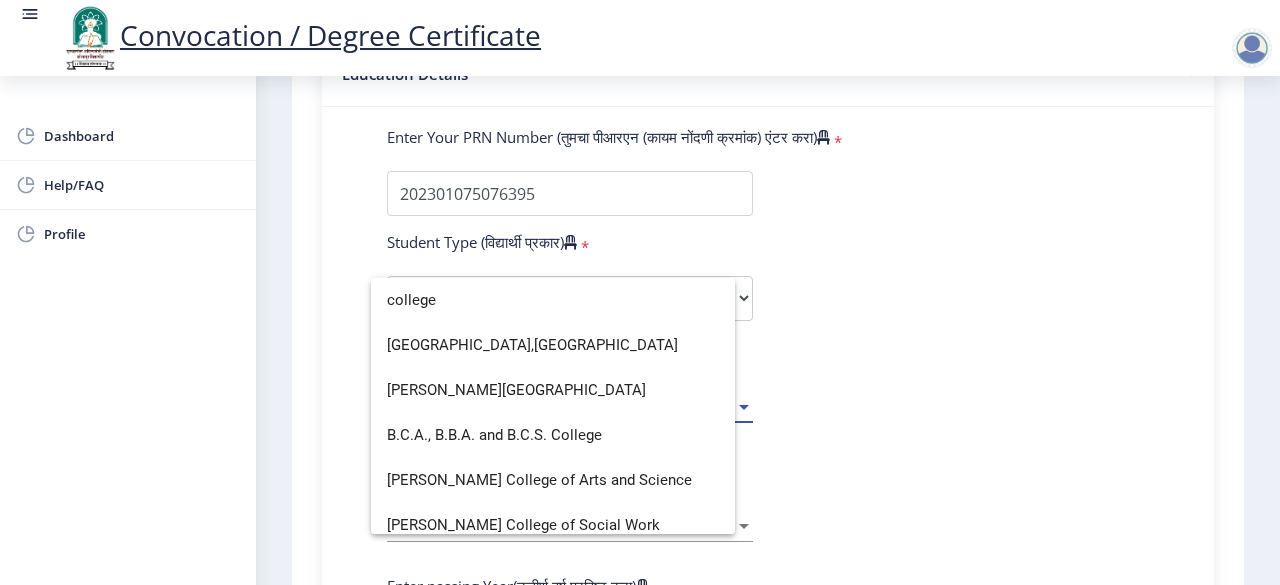 scroll, scrollTop: 0, scrollLeft: 0, axis: both 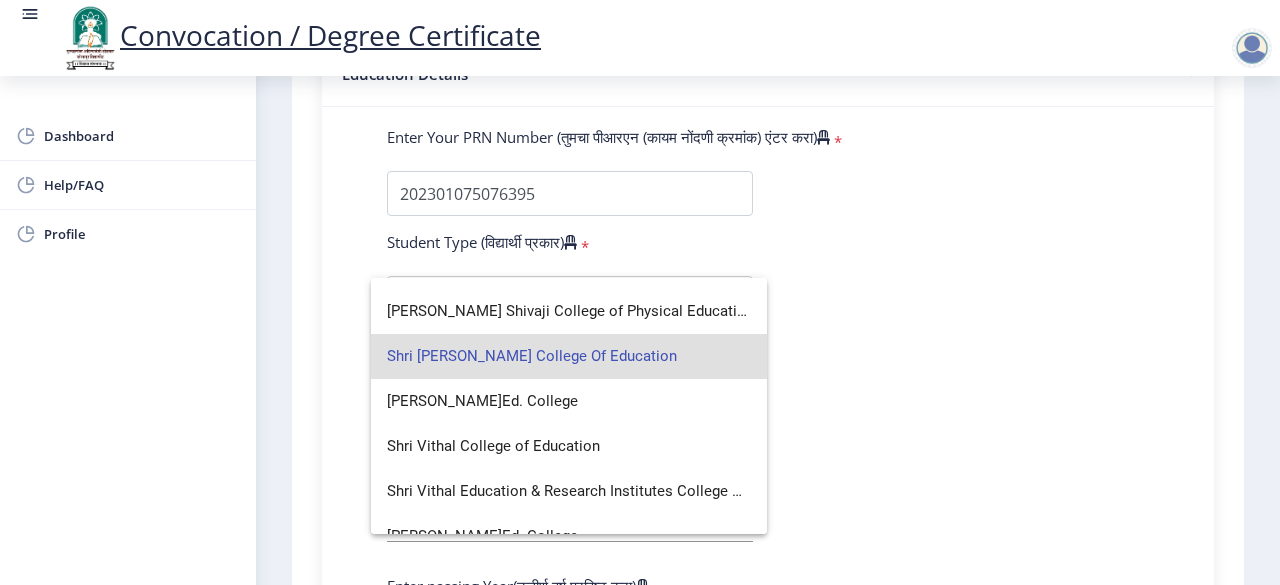 click on "Shri [PERSON_NAME] College Of Education" at bounding box center (569, 356) 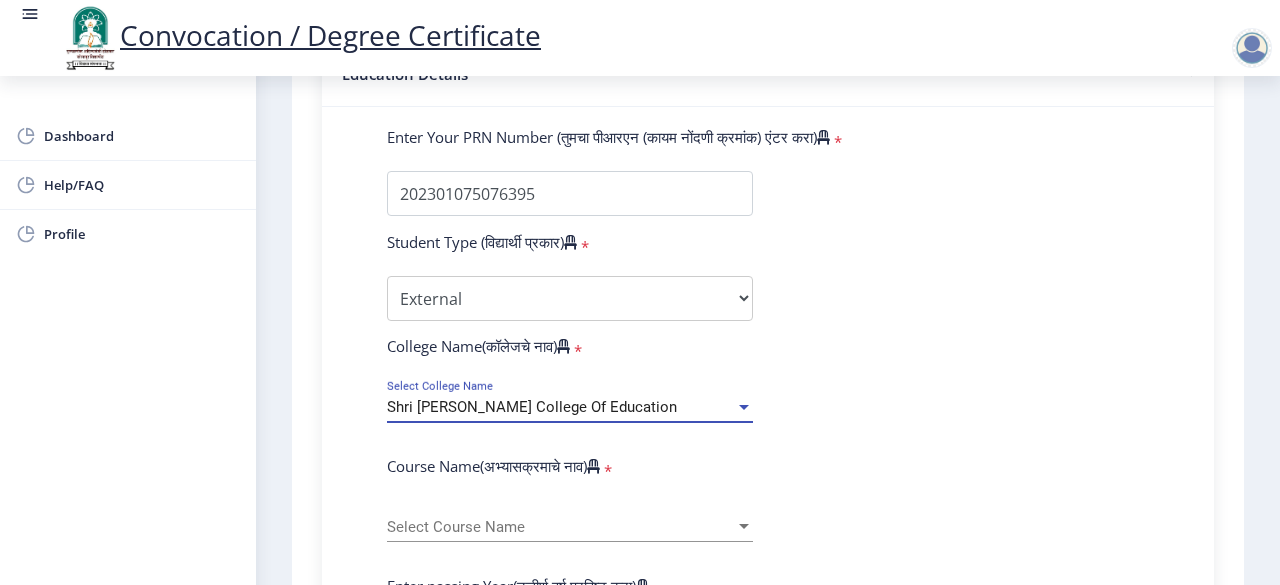 scroll, scrollTop: 599, scrollLeft: 0, axis: vertical 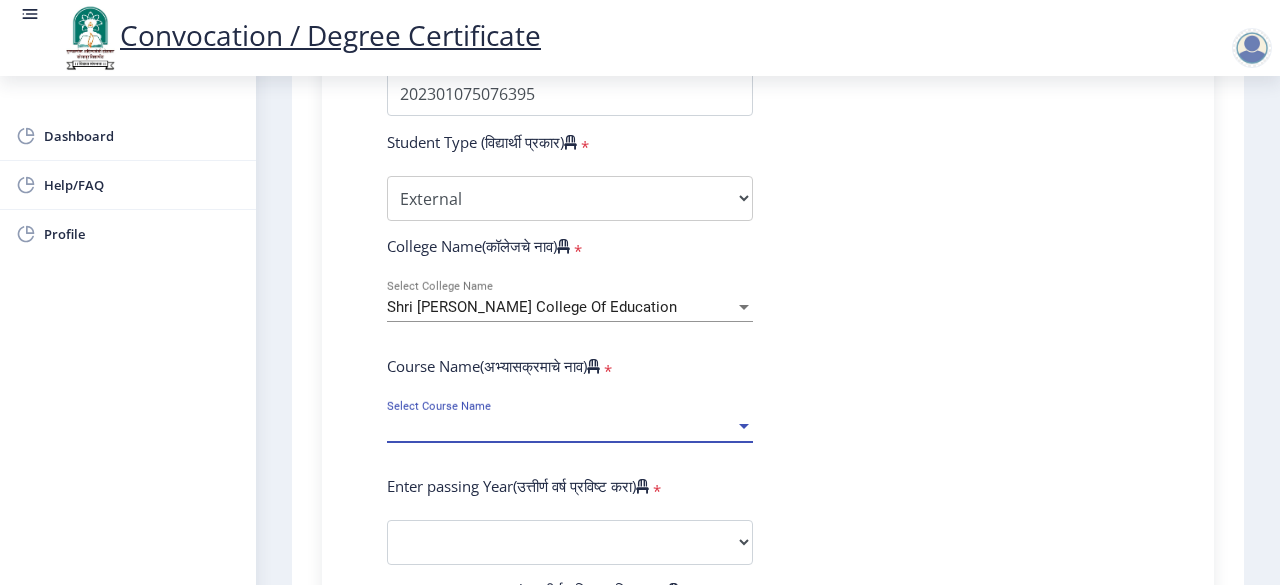 click at bounding box center [744, 426] 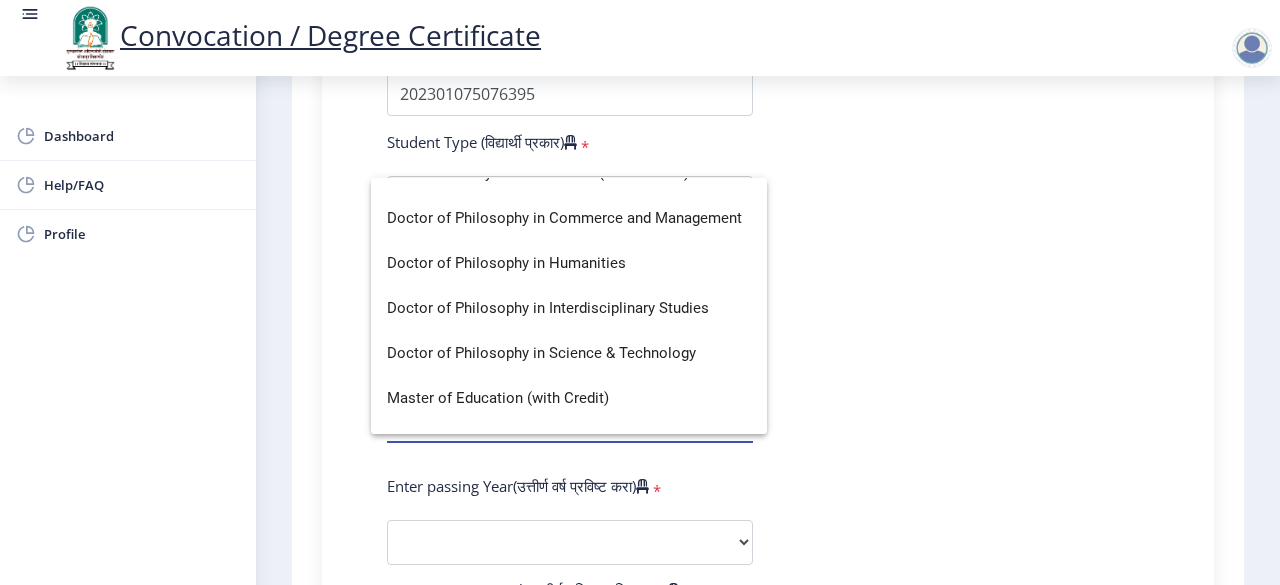 scroll, scrollTop: 108, scrollLeft: 0, axis: vertical 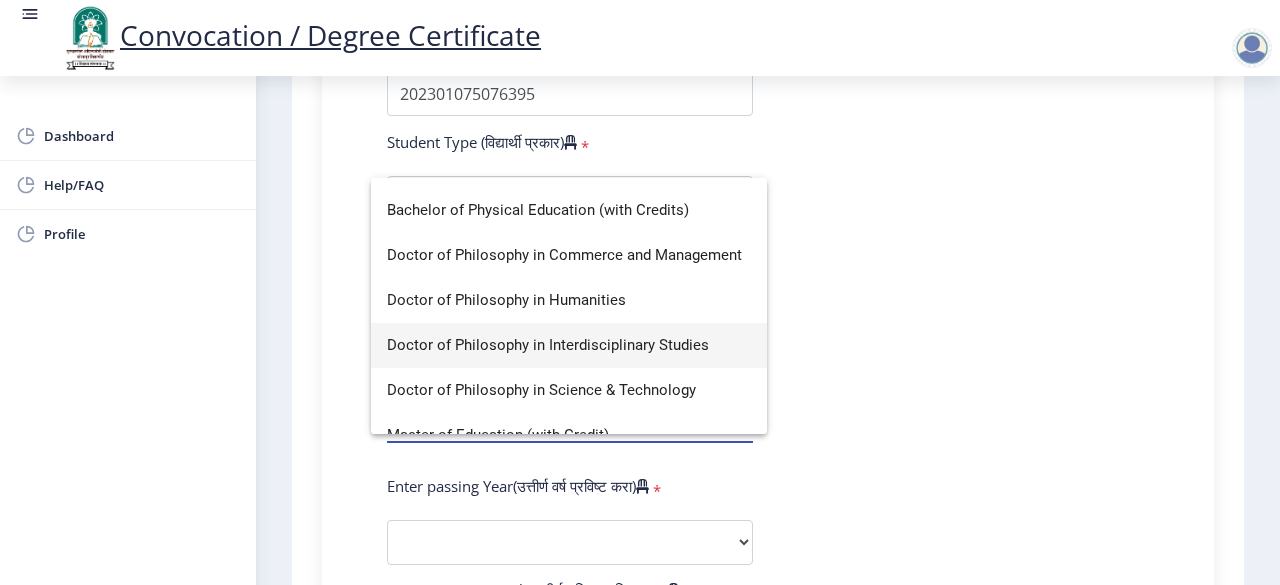 click on "Doctor of Philosophy in Interdisciplinary Studies" at bounding box center (569, 345) 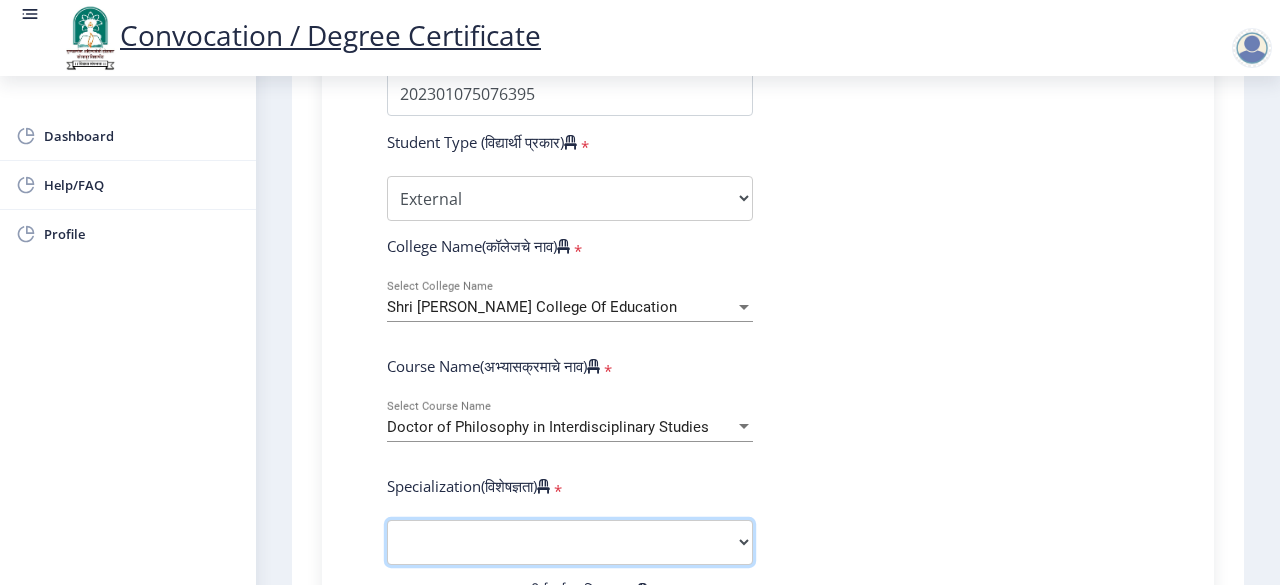 click on "Specialization English Ancient Indian History Culture & Archaeology Hindi Marathi Economics History Political Science Applied Geology Computer Science & Engineering Geology Mechanical Engineering Sociology Statistics Zoology Commerce Botany Mass Communication Social Work Law Education Geography Chemistry Electronics Physics Biotechnology Other" at bounding box center [570, 542] 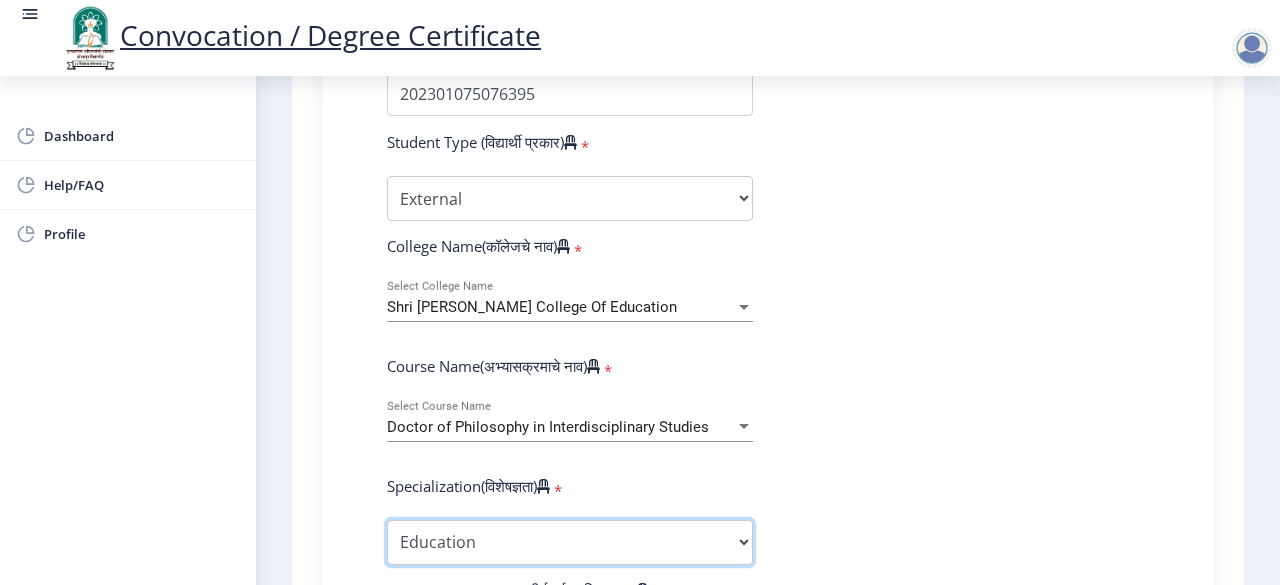 click on "Specialization English Ancient Indian History Culture & Archaeology Hindi Marathi Economics History Political Science Applied Geology Computer Science & Engineering Geology Mechanical Engineering Sociology Statistics Zoology Commerce Botany Mass Communication Social Work Law Education Geography Chemistry Electronics Physics Biotechnology Other" at bounding box center [570, 542] 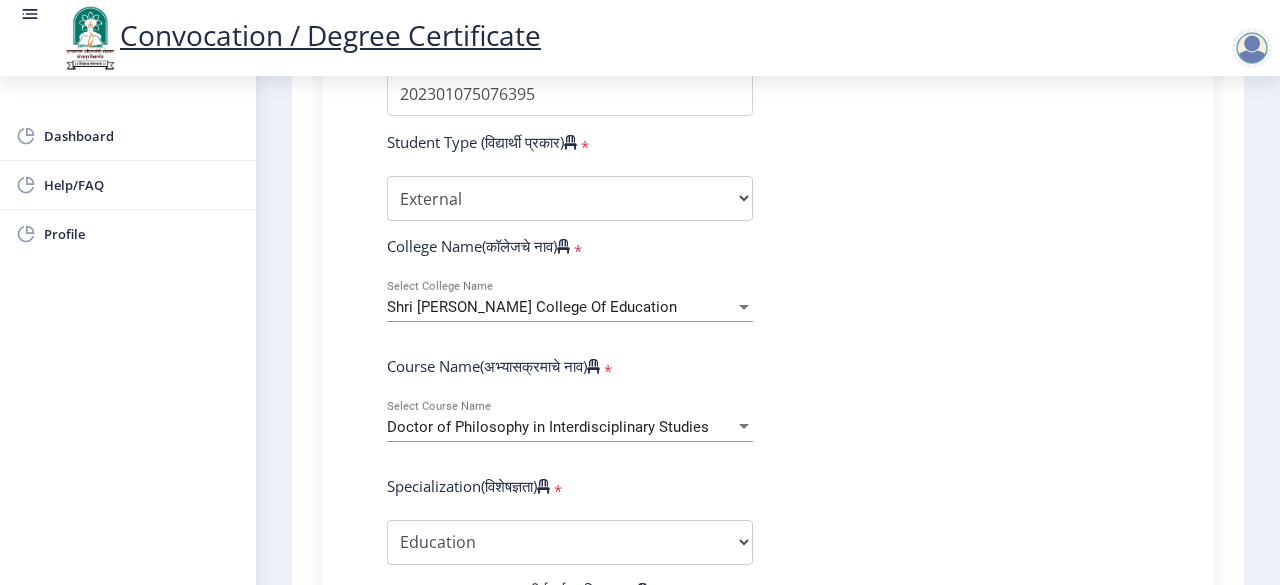 click on "Enter Your PRN Number (तुमचा पीआरएन (कायम नोंदणी क्रमांक) एंटर करा)   * Student Type (विद्यार्थी प्रकार)    * Select Student Type Regular External College Name(कॉलेजचे नाव)   * Shri [PERSON_NAME] College Of Education Select College Name Course Name(अभ्यासक्रमाचे नाव)   * Doctor of Philosophy in Interdisciplinary Studies Select Course Name  Specialization(विशेषज्ञता)   * Specialization English Ancient Indian History Culture & Archaeology Hindi Marathi Economics History Political Science Applied Geology Computer Science & Engineering Geology Mechanical Engineering Sociology Statistics Zoology Commerce Botany Mass Communication Social Work Law Education Geography Chemistry Electronics Physics Biotechnology Other Enter passing Year(उत्तीर्ण वर्ष प्रविष्ट करा)   *" 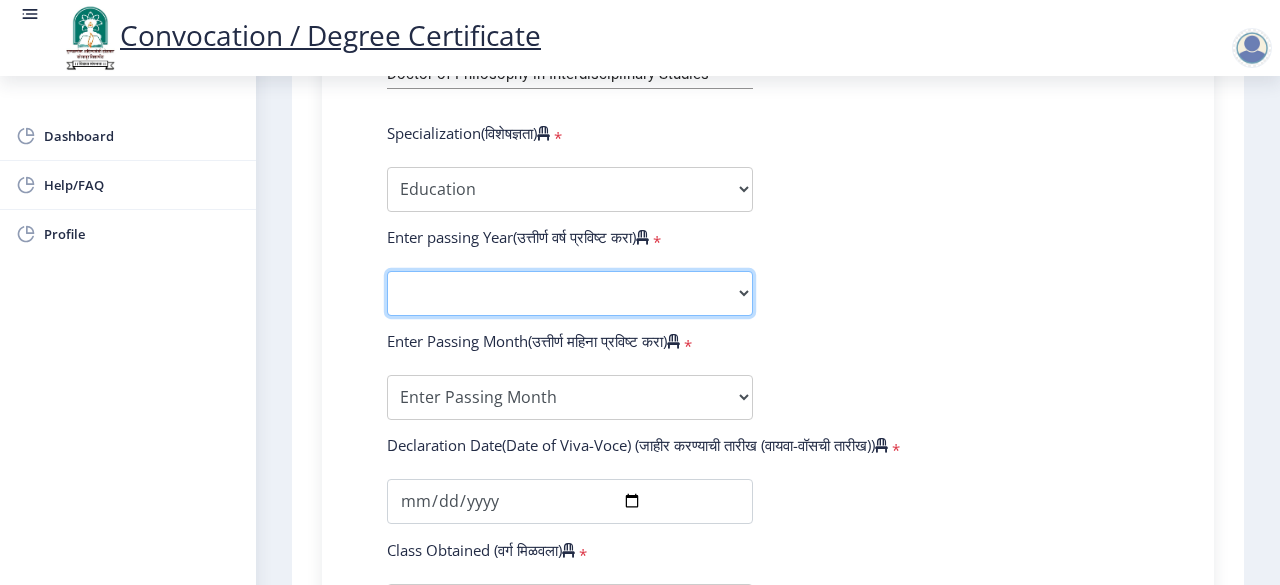 click on "2025   2024   2023   2022   2021   2020   2019   2018   2017   2016   2015   2014   2013   2012   2011   2010   2009   2008   2007   2006   2005   2004   2003   2002   2001   2000   1999   1998   1997   1996   1995   1994   1993   1992   1991   1990   1989   1988   1987   1986   1985   1984   1983   1982   1981   1980   1979   1978   1977   1976" 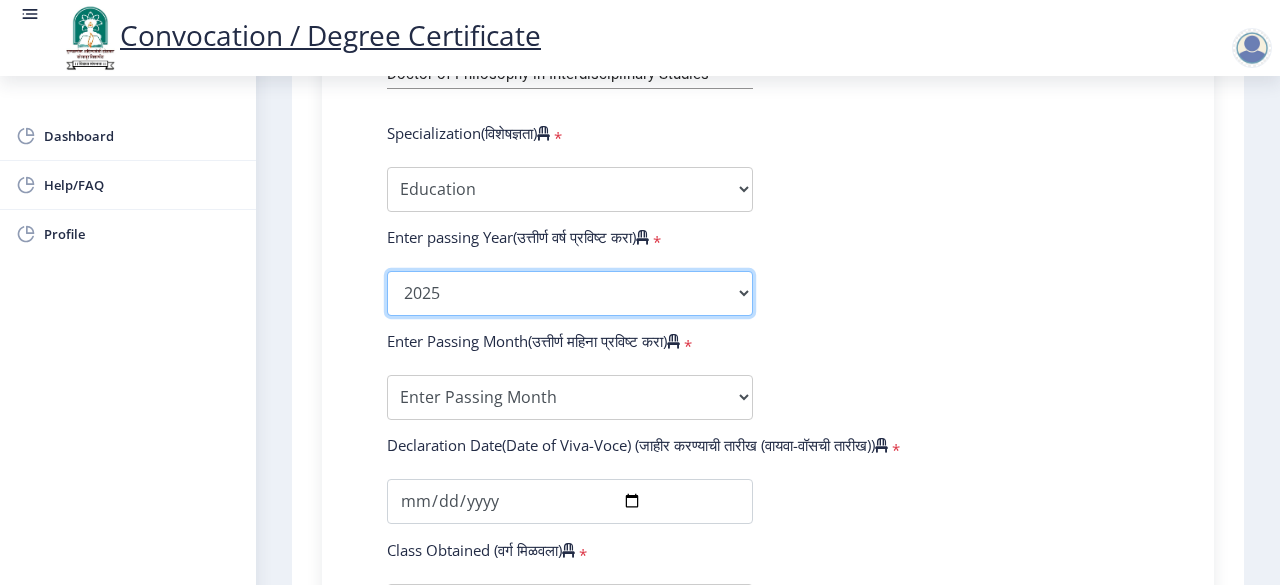 click on "2025   2024   2023   2022   2021   2020   2019   2018   2017   2016   2015   2014   2013   2012   2011   2010   2009   2008   2007   2006   2005   2004   2003   2002   2001   2000   1999   1998   1997   1996   1995   1994   1993   1992   1991   1990   1989   1988   1987   1986   1985   1984   1983   1982   1981   1980   1979   1978   1977   1976" 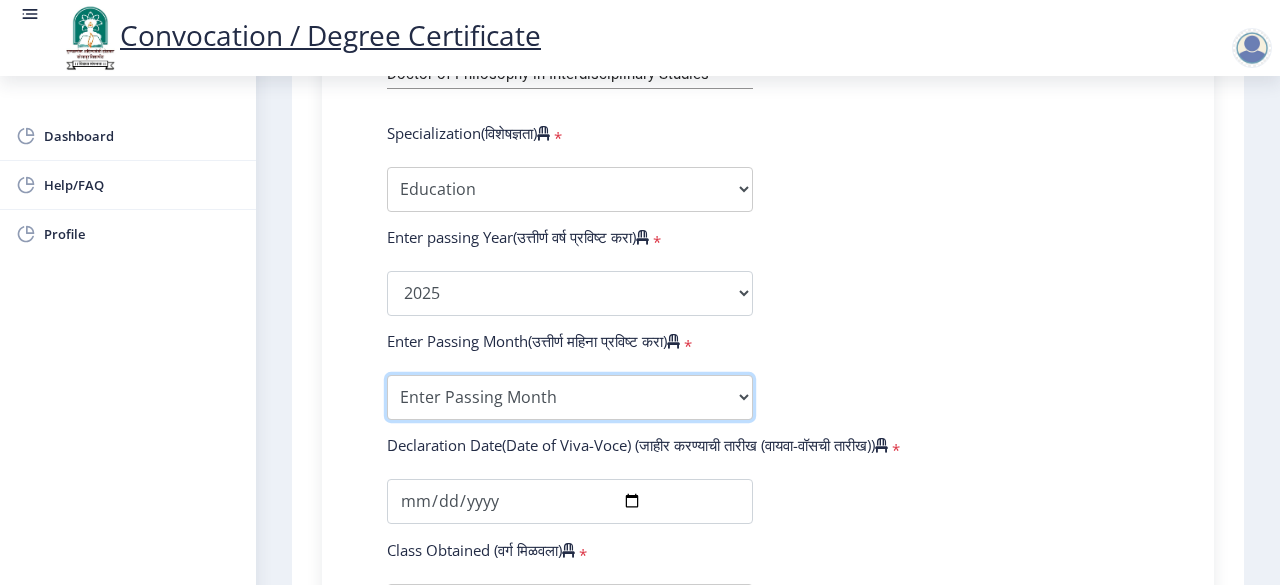 click on "Enter Passing Month March April May October November December" at bounding box center [570, 397] 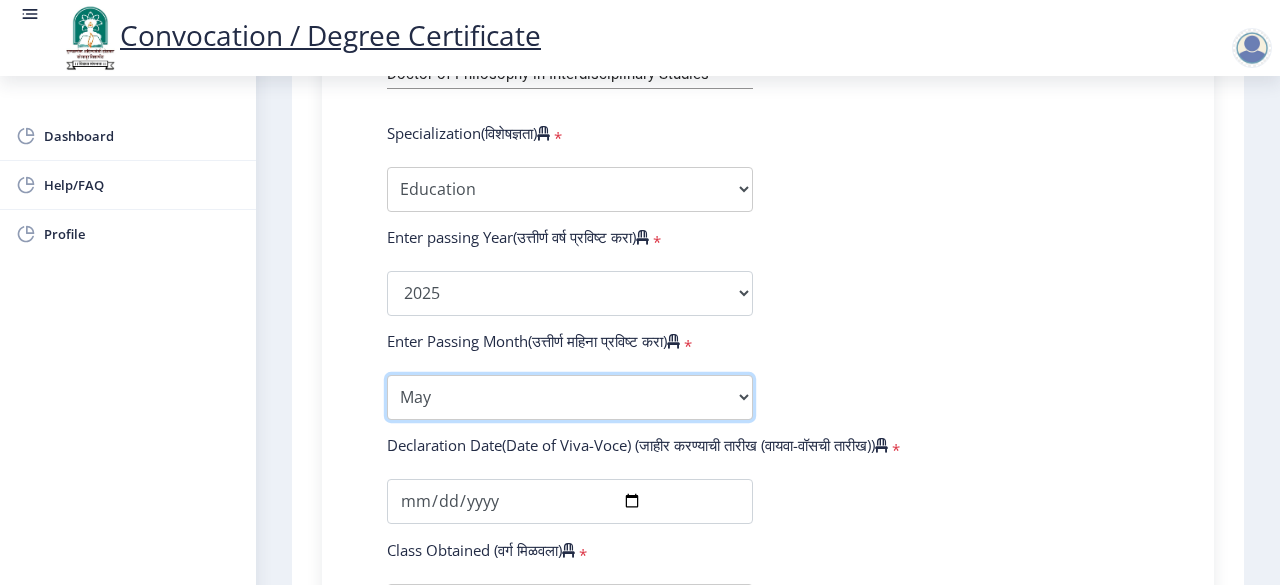 click on "Enter Passing Month March April May October November December" at bounding box center [570, 397] 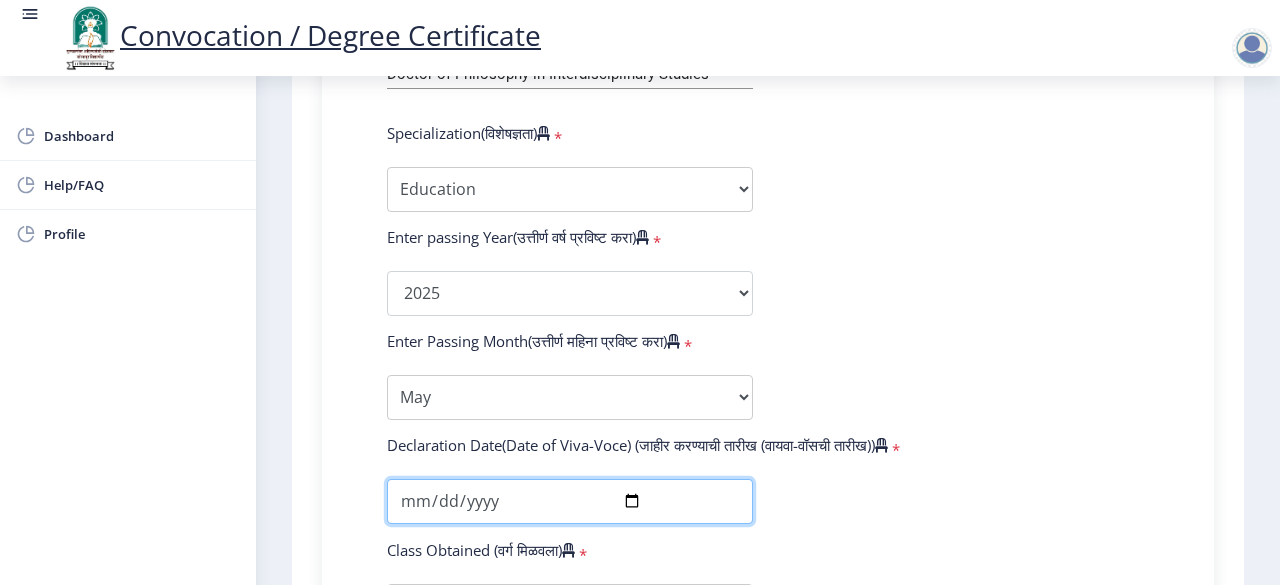 click at bounding box center [570, 501] 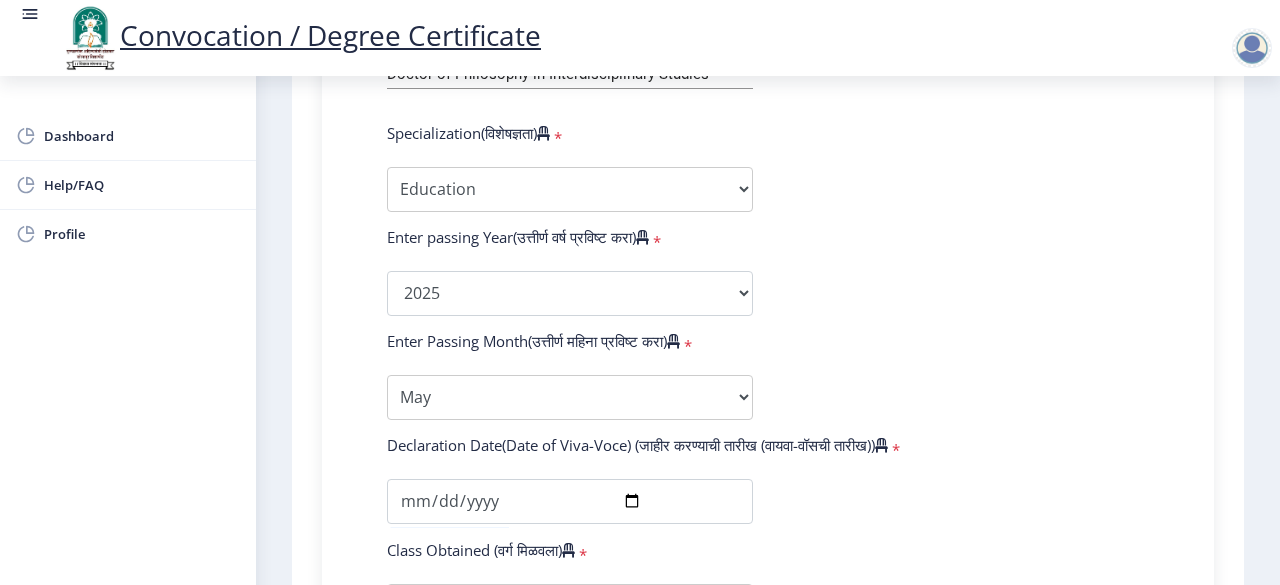 click on "Enter Your PRN Number (तुमचा पीआरएन (कायम नोंदणी क्रमांक) एंटर करा)   * Student Type (विद्यार्थी प्रकार)    * Select Student Type Regular External College Name(कॉलेजचे नाव)   * Shri [PERSON_NAME] College Of Education Select College Name Course Name(अभ्यासक्रमाचे नाव)   * Doctor of Philosophy in Interdisciplinary Studies Select Course Name  Specialization(विशेषज्ञता)   * Specialization English Ancient Indian History Culture & Archaeology Hindi Marathi Economics History Political Science Applied Geology Computer Science & Engineering Geology Mechanical Engineering Sociology Statistics Zoology Commerce Botany Mass Communication Social Work Law Education Geography Chemistry Electronics Physics Biotechnology Other Enter passing Year(उत्तीर्ण वर्ष प्रविष्ट करा)   *" 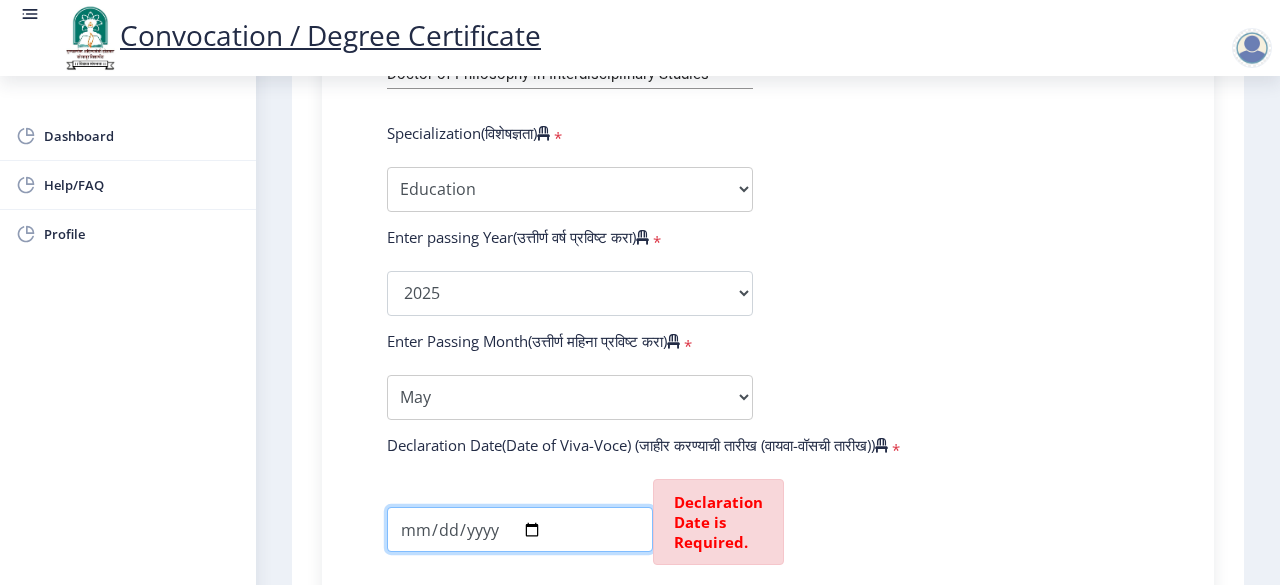 click at bounding box center [520, 529] 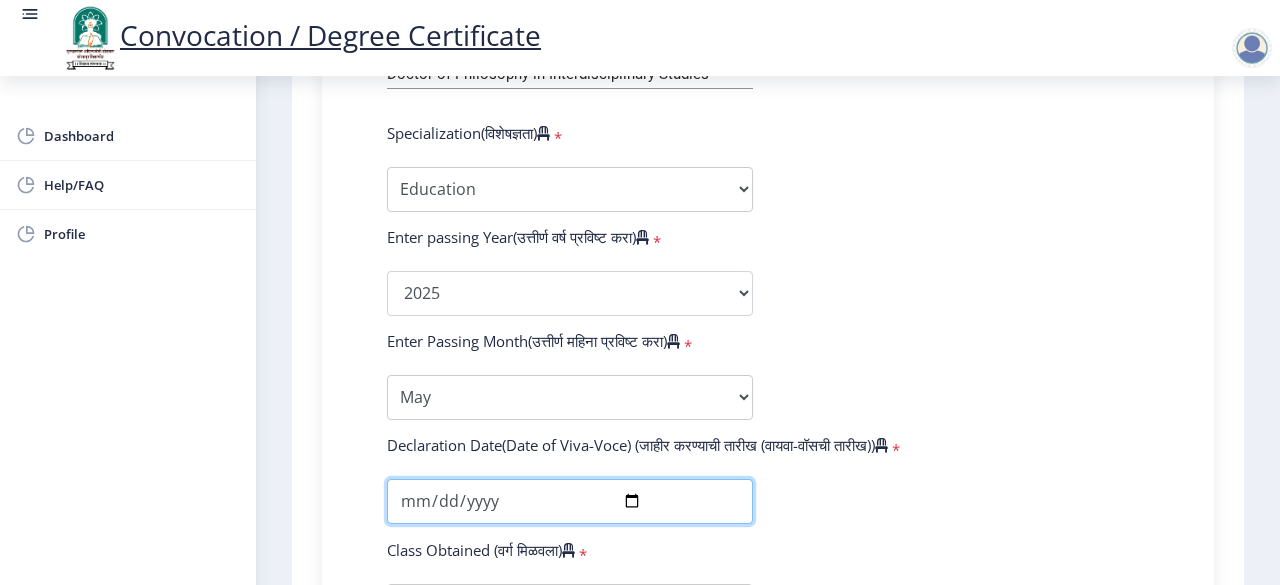 type on "[DATE]" 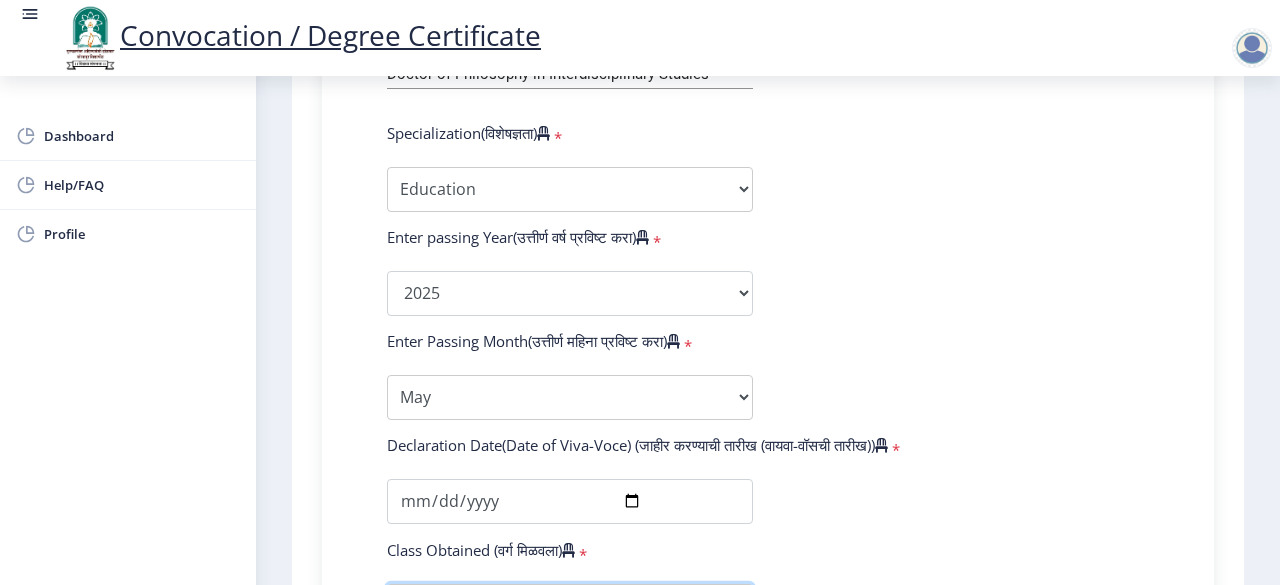 scroll, scrollTop: 994, scrollLeft: 0, axis: vertical 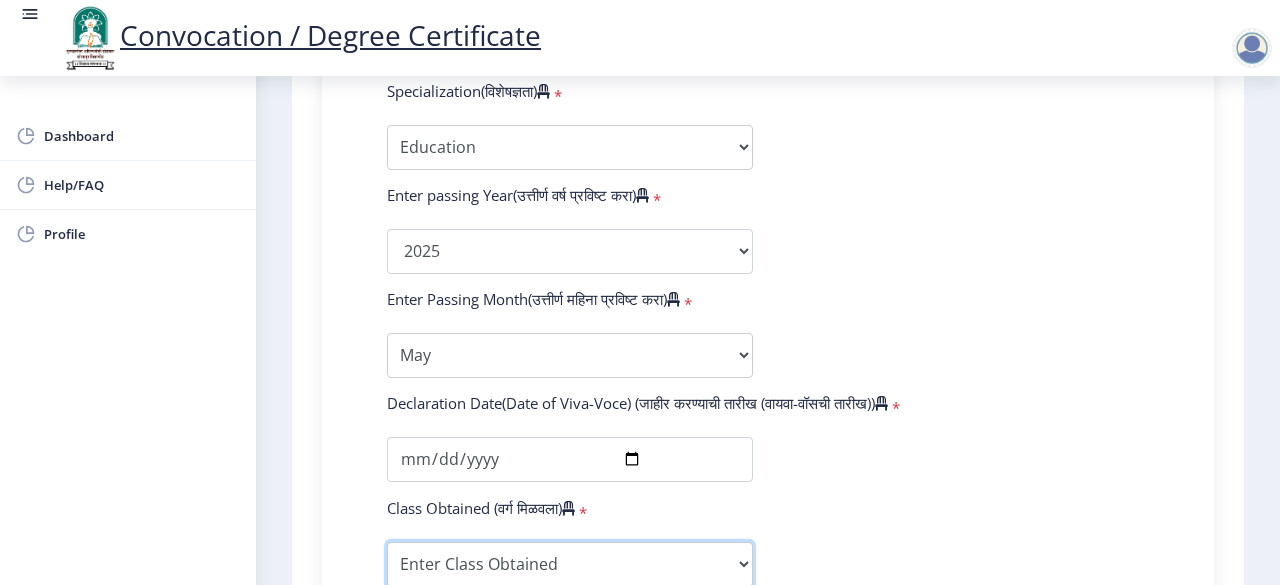 click on "Enter Class Obtained FIRST CLASS WITH DISTINCTION FIRST CLASS HIGHER SECOND CLASS SECOND CLASS PASS CLASS Grade O Grade A+ Grade A Grade B+ Grade B Grade C+ Grade C Grade D Grade E" at bounding box center (570, 564) 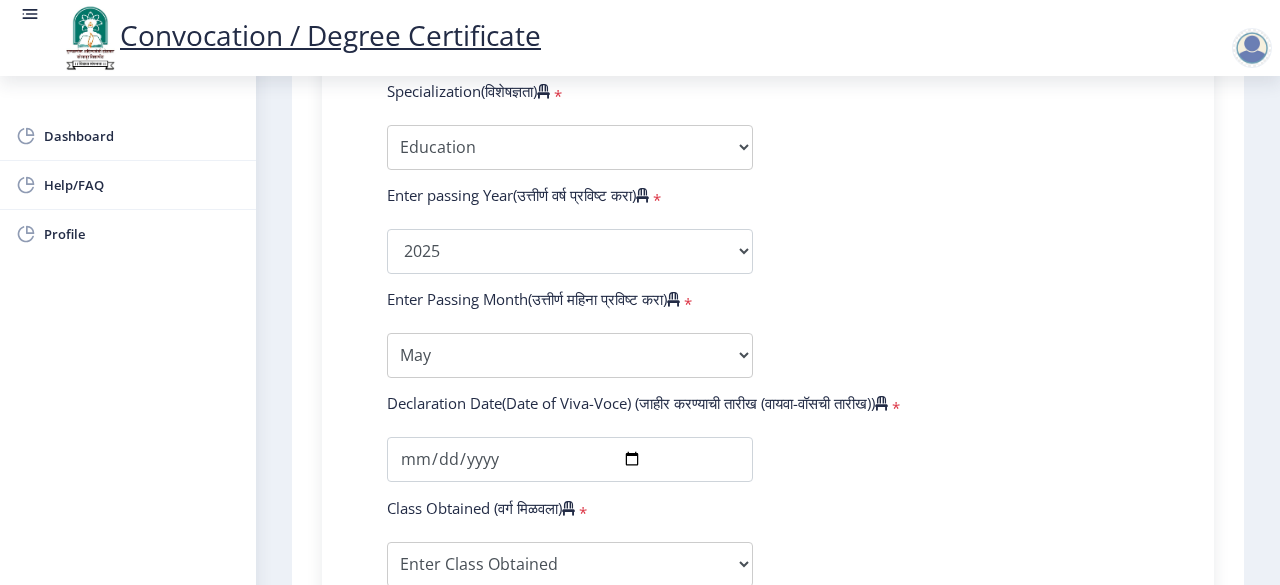 click on "Declaration Date(Date of Viva-Voce) (जाहीर करण्याची तारीख (वायवा-वॉसची तारीख))   *" 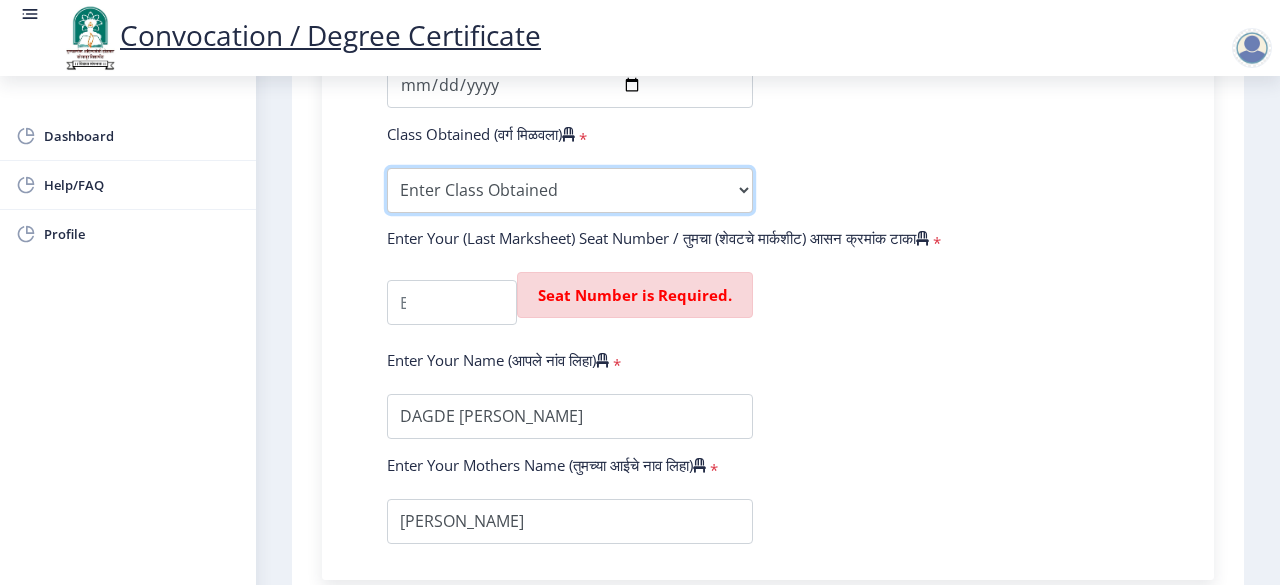 click on "Enter Class Obtained FIRST CLASS WITH DISTINCTION FIRST CLASS HIGHER SECOND CLASS SECOND CLASS PASS CLASS Grade O Grade A+ Grade A Grade B+ Grade B Grade C+ Grade C Grade D Grade E" at bounding box center (570, 190) 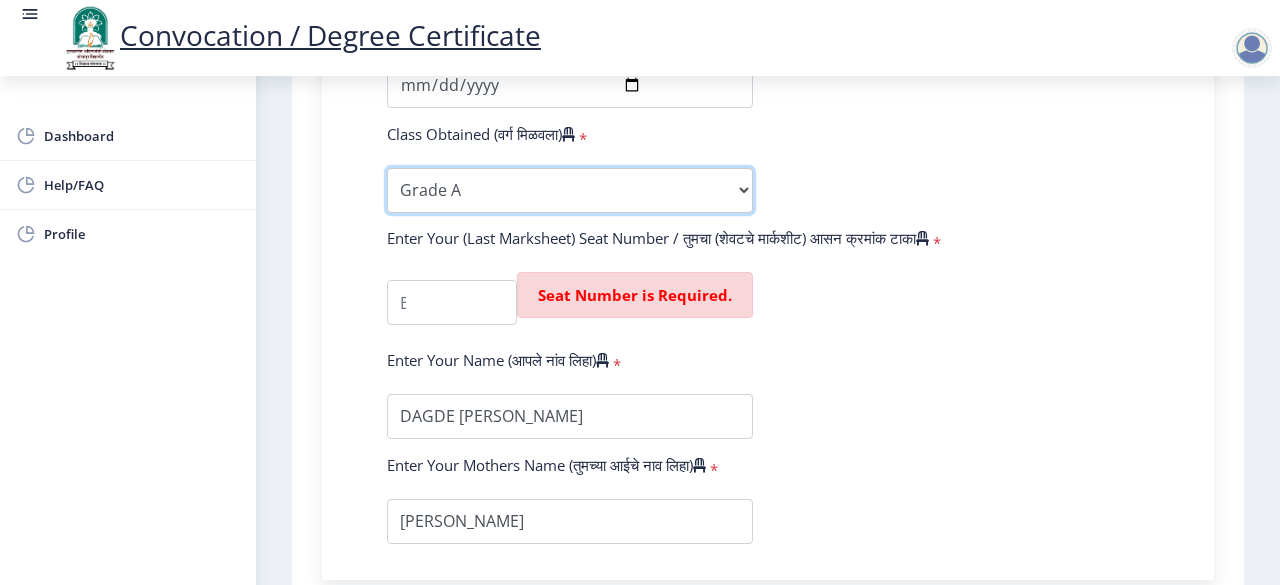 click on "Enter Class Obtained FIRST CLASS WITH DISTINCTION FIRST CLASS HIGHER SECOND CLASS SECOND CLASS PASS CLASS Grade O Grade A+ Grade A Grade B+ Grade B Grade C+ Grade C Grade D Grade E" at bounding box center (570, 190) 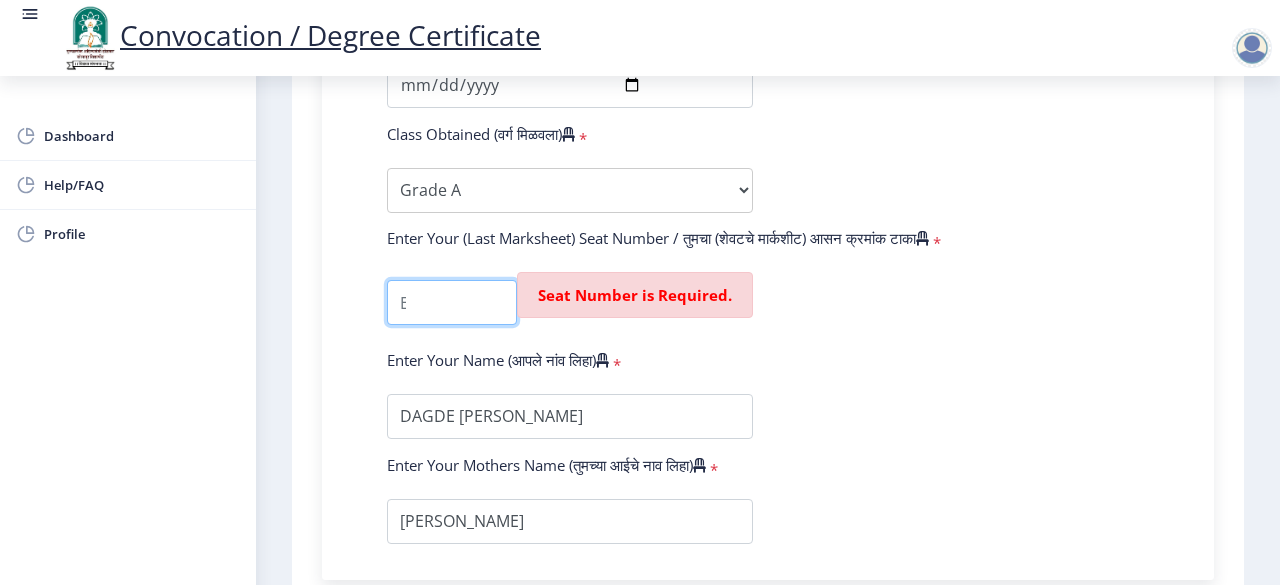 click at bounding box center [452, 302] 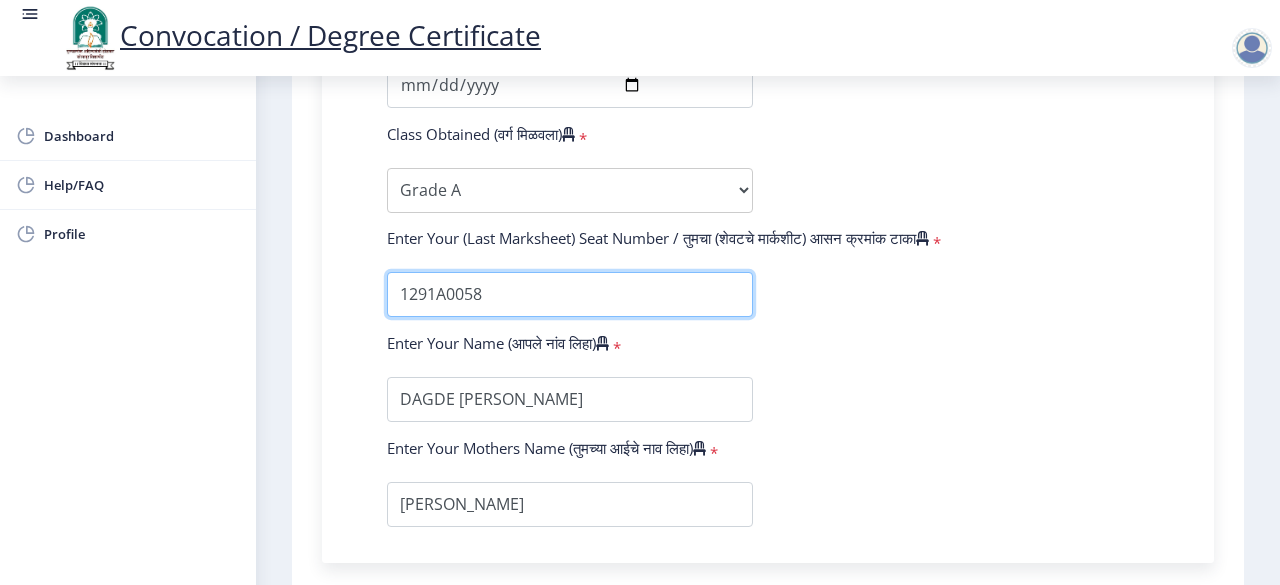 type on "1291A0058" 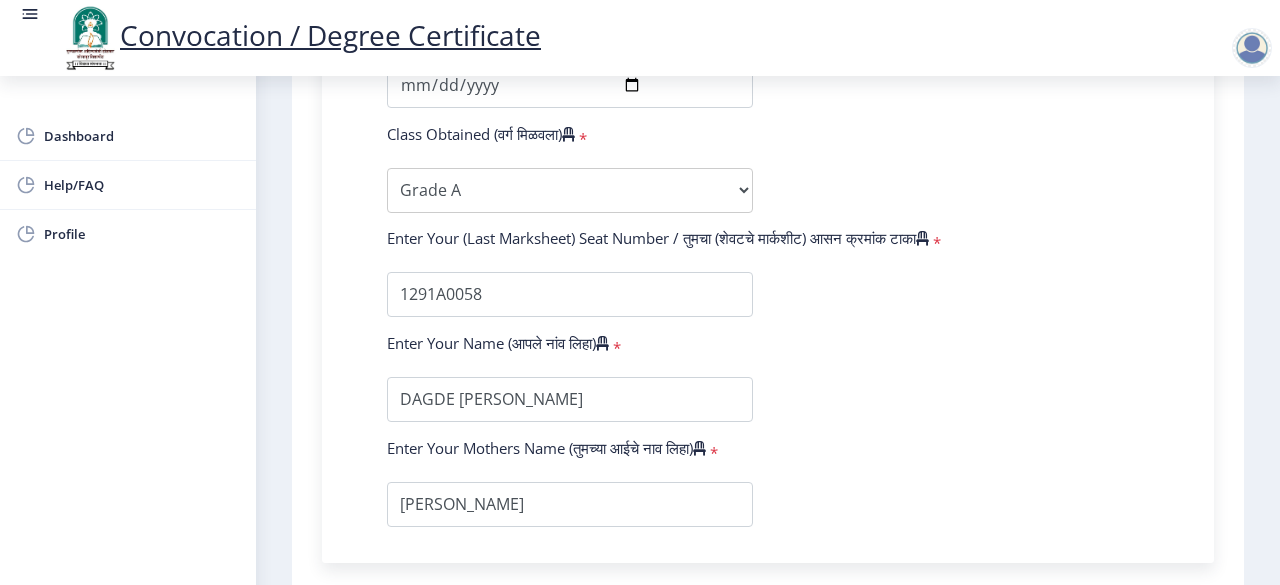 click on "1 First step 2 Second step 3 Third step Instructions (सूचना) 1. पदवी प्रमाणपत्रासाठी शैक्षणिक तपशील चरणावर, तुम्हाला तुमच्या अंतिम पदवी दीक्षांत प्रमाणपत्रासाठी तुमचे तपशील सबमिट करणे आवश्यक आहे.   2. तुम्ही ज्या कोर्ससाठी पदवी प्रमाणपत्रासाठी अर्ज करत आहात त्या अभ्यासक्रमाच्या नवीनतम जारी केलेल्या मार्कशीटवर आधारित तुमचे सर्व तपशील भरणे आवश्यक आहे.  Email Us on   su.sfc@studentscenter.in Education Details  * Student Type (विद्यार्थी प्रकार)    * Select Student Type Regular External * * * *" 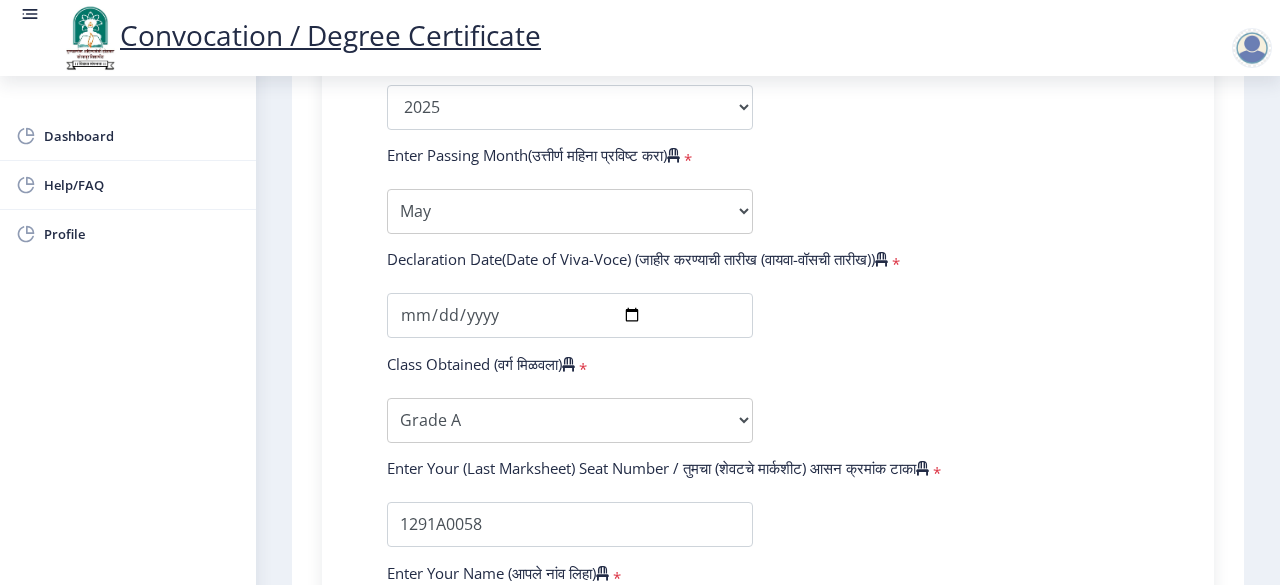 scroll, scrollTop: 1168, scrollLeft: 0, axis: vertical 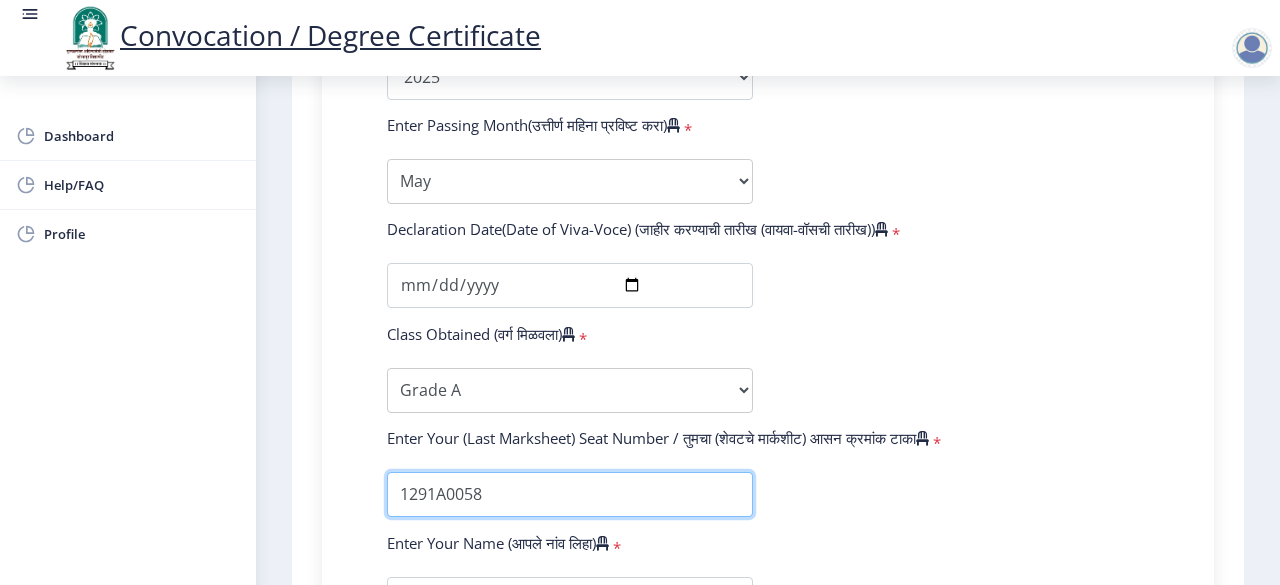 click at bounding box center [570, 494] 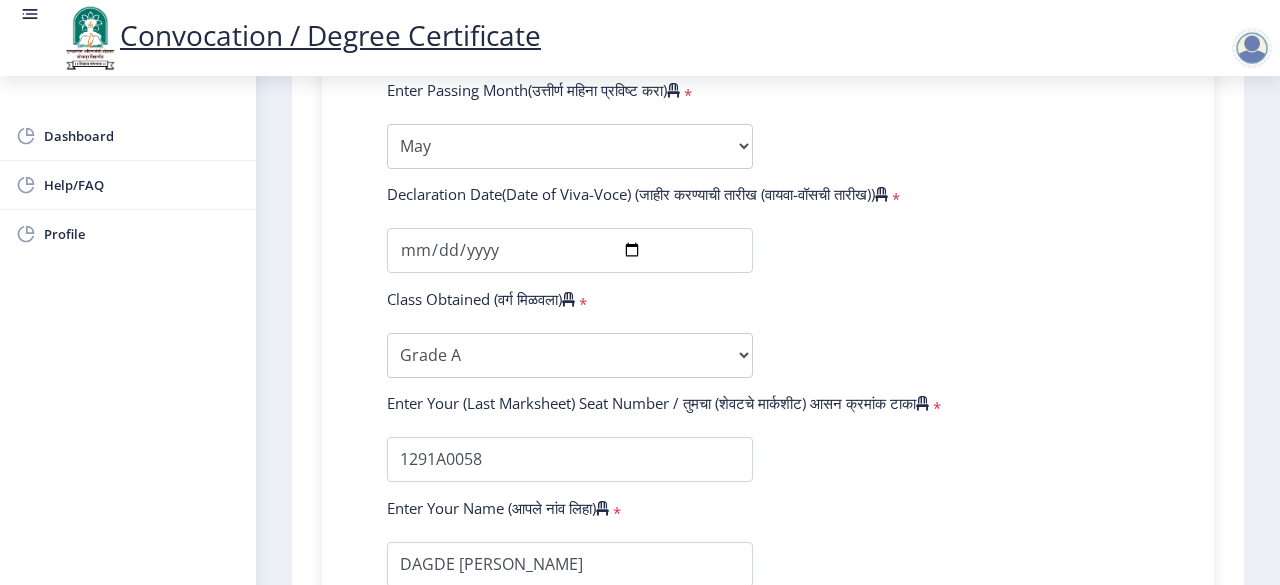 scroll, scrollTop: 1564, scrollLeft: 0, axis: vertical 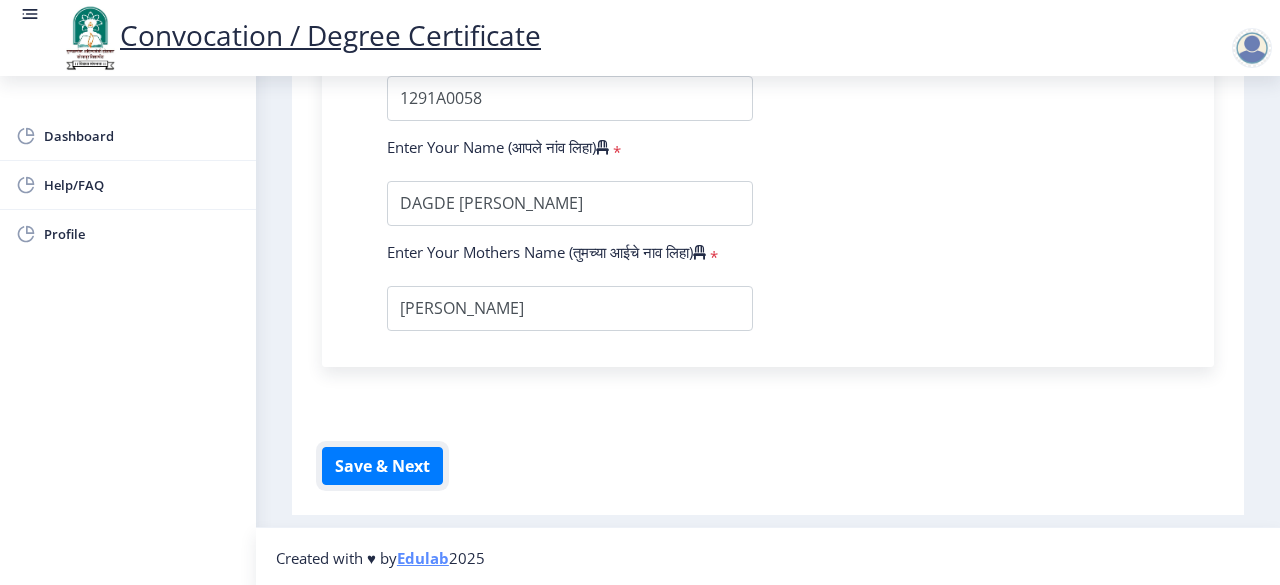 type 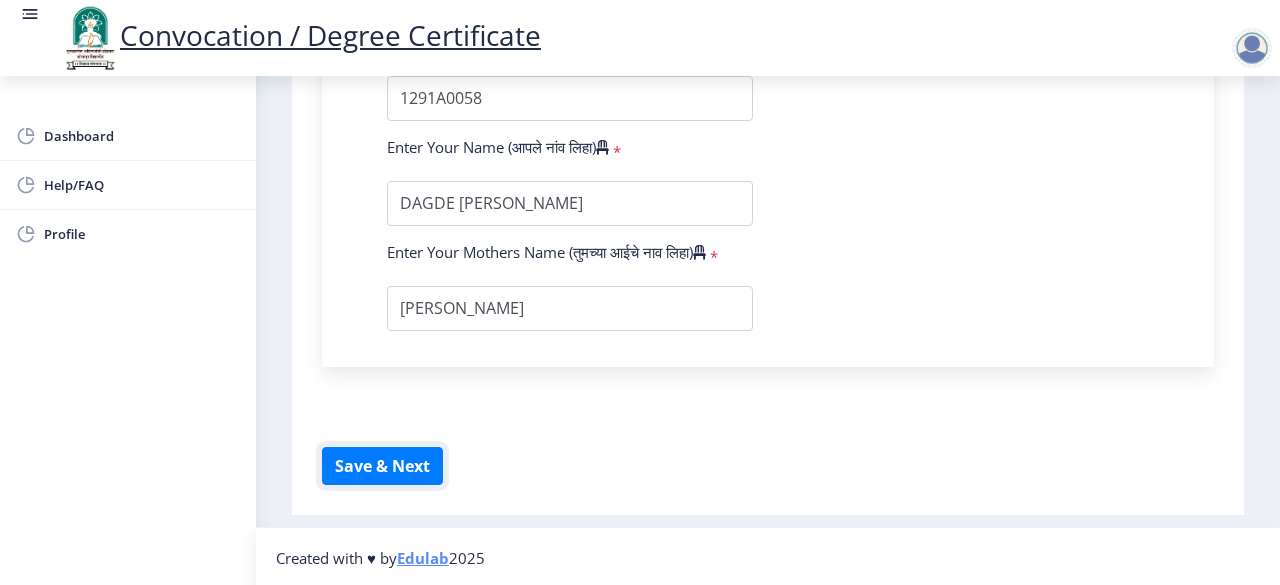 scroll, scrollTop: 1564, scrollLeft: 0, axis: vertical 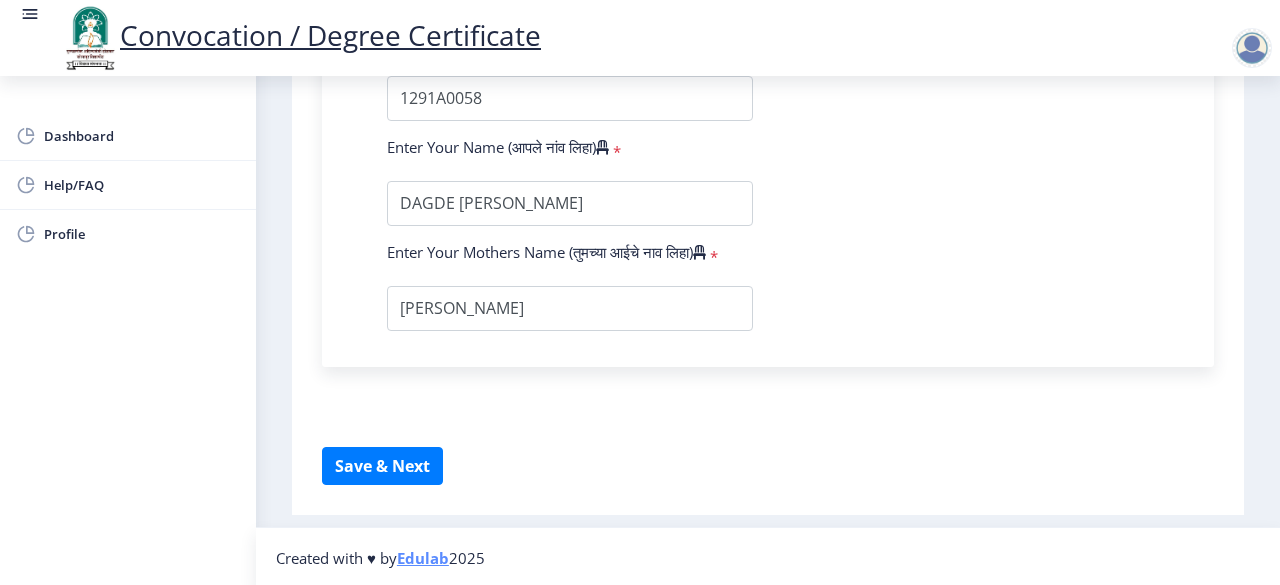 click on "1 First step 2 Second step 3 Third step Instructions (सूचना) 1. पदवी प्रमाणपत्रासाठी शैक्षणिक तपशील चरणावर, तुम्हाला तुमच्या अंतिम पदवी दीक्षांत प्रमाणपत्रासाठी तुमचे तपशील सबमिट करणे आवश्यक आहे.   2. तुम्ही ज्या कोर्ससाठी पदवी प्रमाणपत्रासाठी अर्ज करत आहात त्या अभ्यासक्रमाच्या नवीनतम जारी केलेल्या मार्कशीटवर आधारित तुमचे सर्व तपशील भरणे आवश्यक आहे.  Email Us on   su.sfc@studentscenter.in Education Details  * Student Type (विद्यार्थी प्रकार)    * Select Student Type Regular External * * * *" 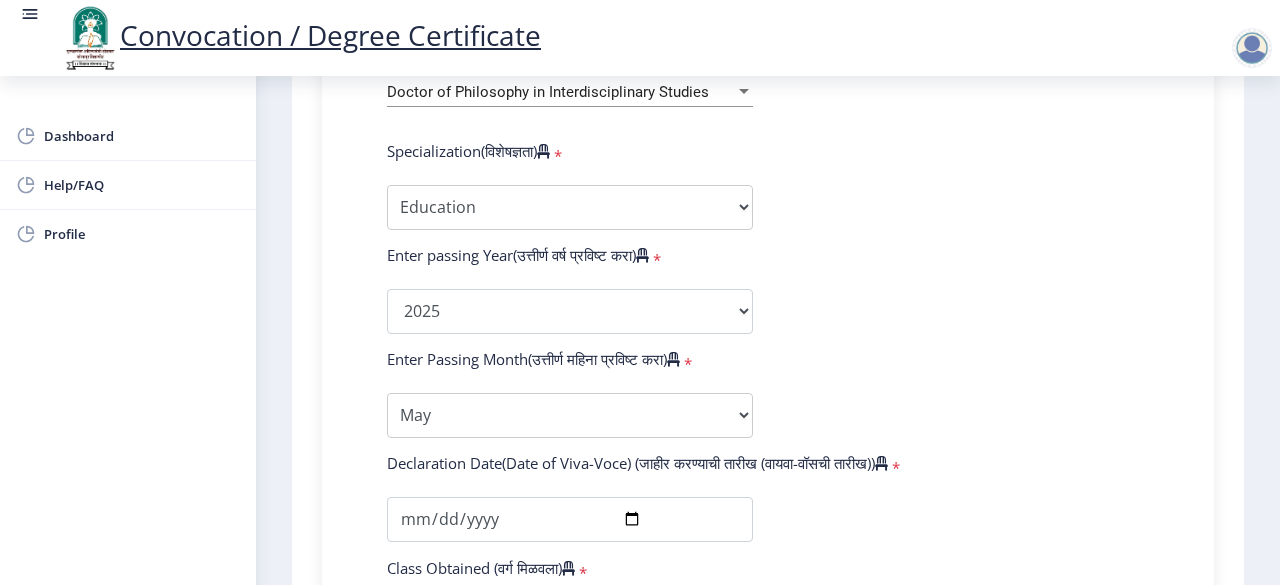 scroll, scrollTop: 964, scrollLeft: 0, axis: vertical 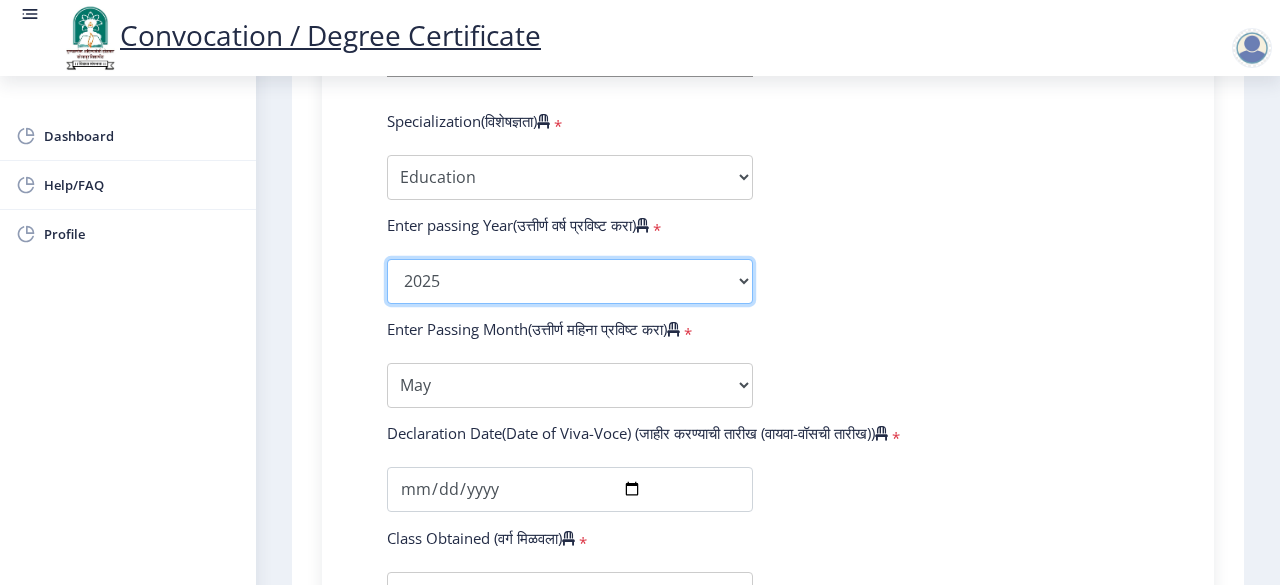 click on "2025   2024   2023   2022   2021   2020   2019   2018   2017   2016   2015   2014   2013   2012   2011   2010   2009   2008   2007   2006   2005   2004   2003   2002   2001   2000   1999   1998   1997   1996   1995   1994   1993   1992   1991   1990   1989   1988   1987   1986   1985   1984   1983   1982   1981   1980   1979   1978   1977   1976" 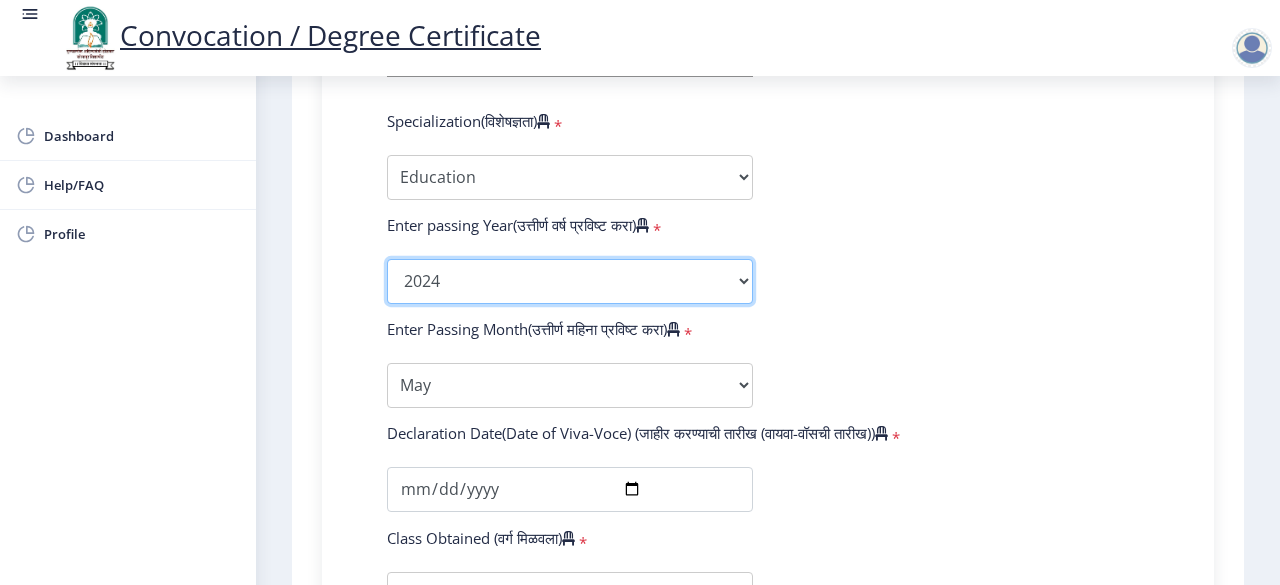 click on "2025   2024   2023   2022   2021   2020   2019   2018   2017   2016   2015   2014   2013   2012   2011   2010   2009   2008   2007   2006   2005   2004   2003   2002   2001   2000   1999   1998   1997   1996   1995   1994   1993   1992   1991   1990   1989   1988   1987   1986   1985   1984   1983   1982   1981   1980   1979   1978   1977   1976" 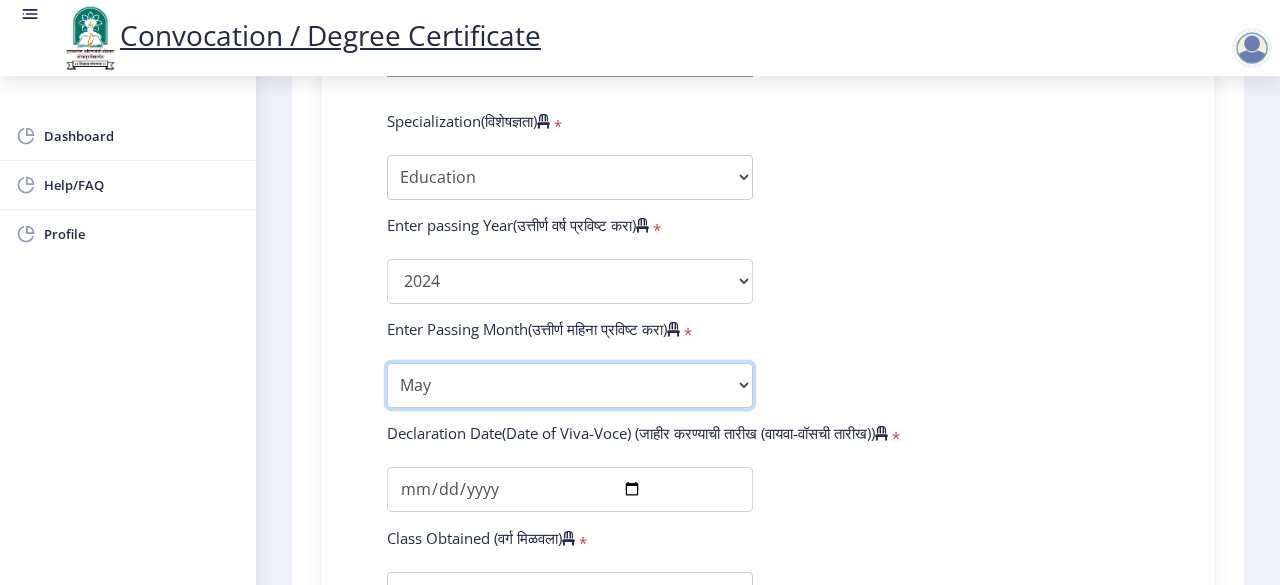 click on "Enter Passing Month March April May October November December" at bounding box center [570, 385] 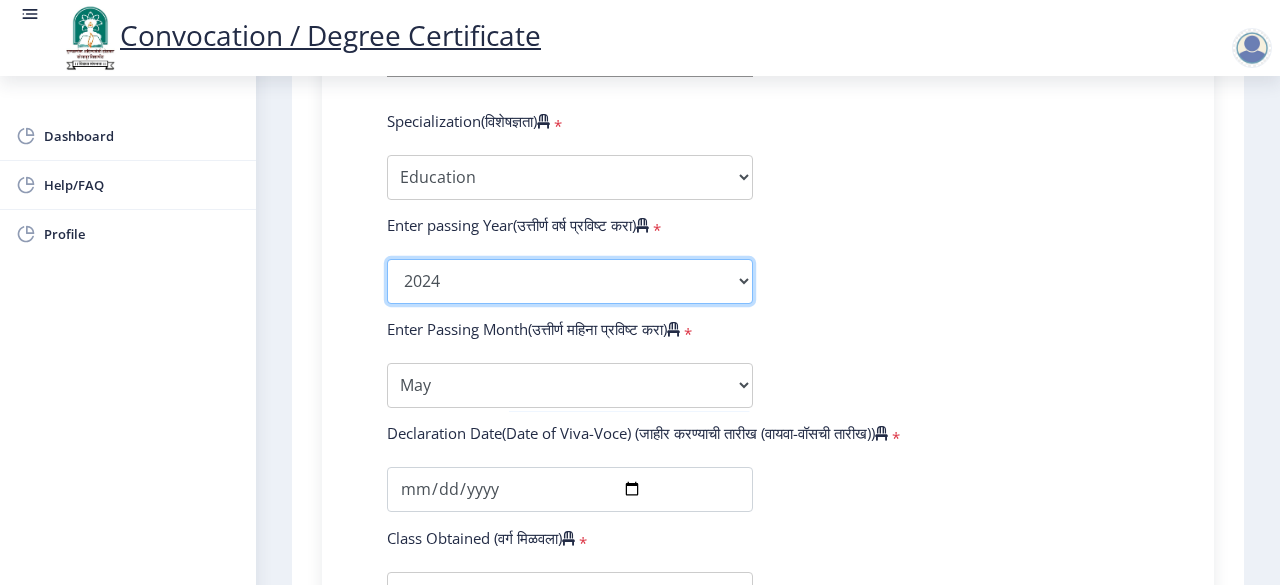 click on "2025   2024   2023   2022   2021   2020   2019   2018   2017   2016   2015   2014   2013   2012   2011   2010   2009   2008   2007   2006   2005   2004   2003   2002   2001   2000   1999   1998   1997   1996   1995   1994   1993   1992   1991   1990   1989   1988   1987   1986   1985   1984   1983   1982   1981   1980   1979   1978   1977   1976" 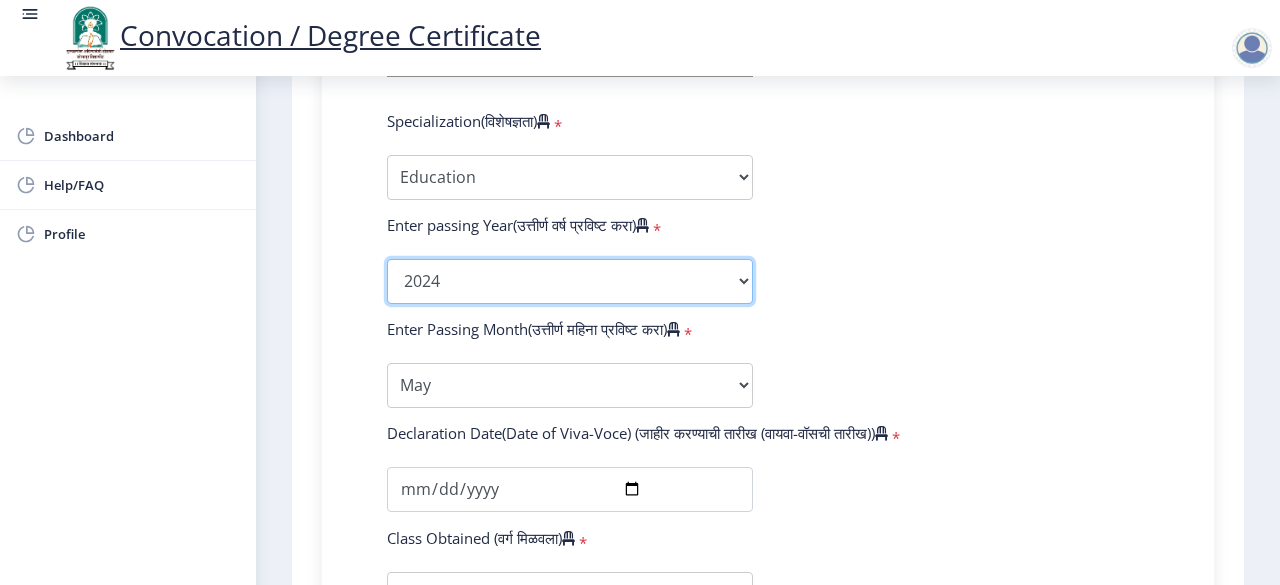 select on "2025" 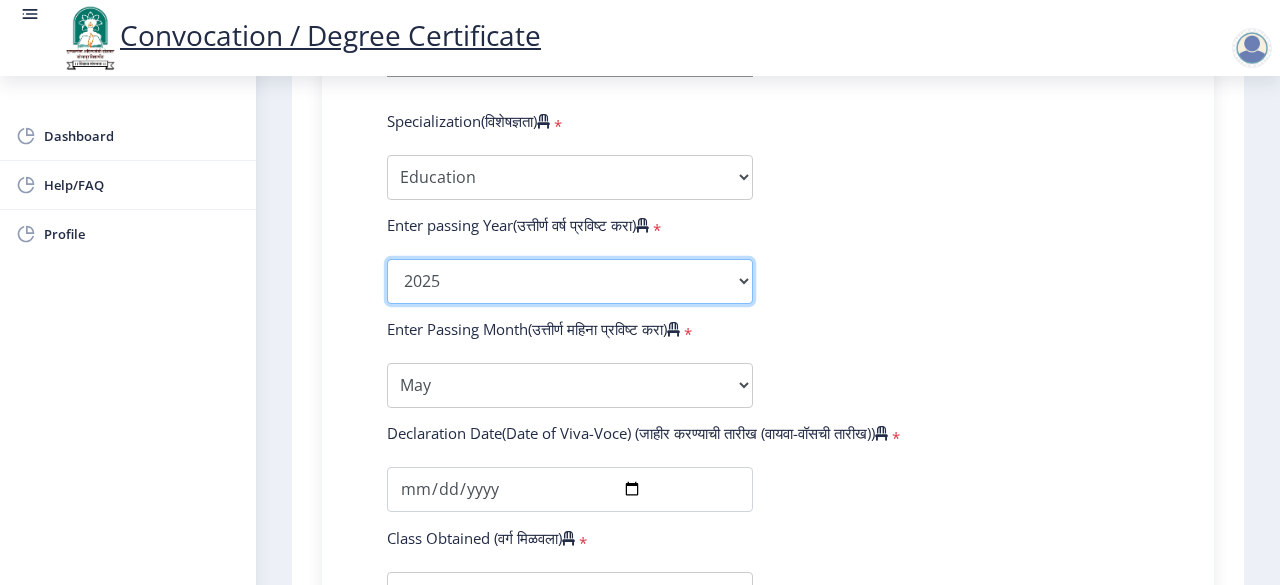 click on "2025   2024   2023   2022   2021   2020   2019   2018   2017   2016   2015   2014   2013   2012   2011   2010   2009   2008   2007   2006   2005   2004   2003   2002   2001   2000   1999   1998   1997   1996   1995   1994   1993   1992   1991   1990   1989   1988   1987   1986   1985   1984   1983   1982   1981   1980   1979   1978   1977   1976" 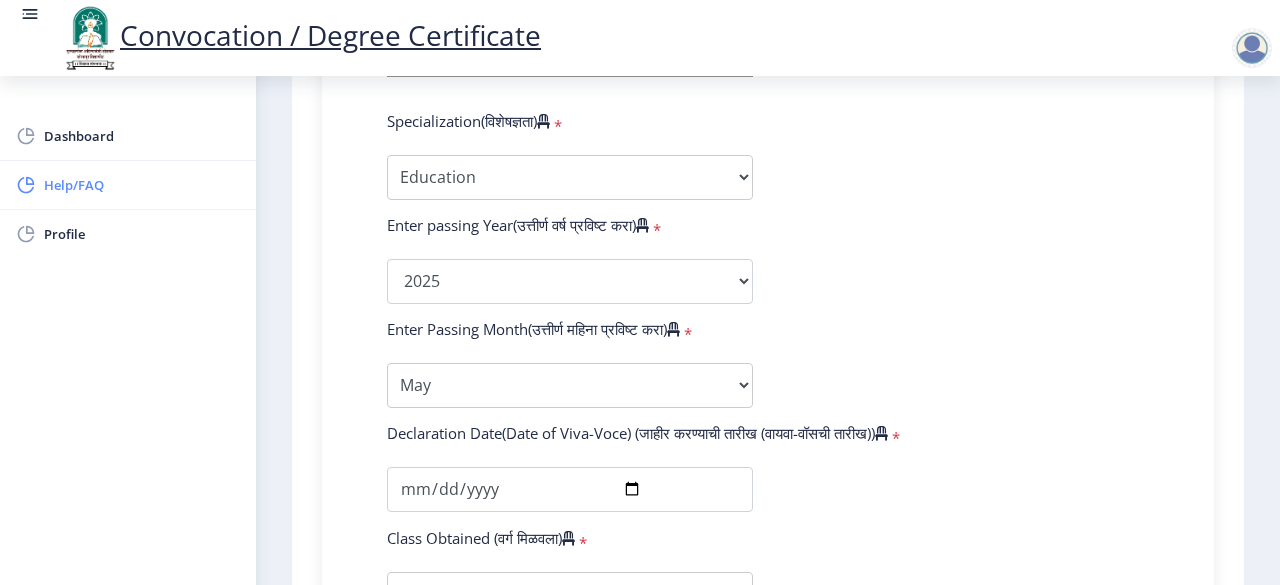 click on "Help/FAQ" 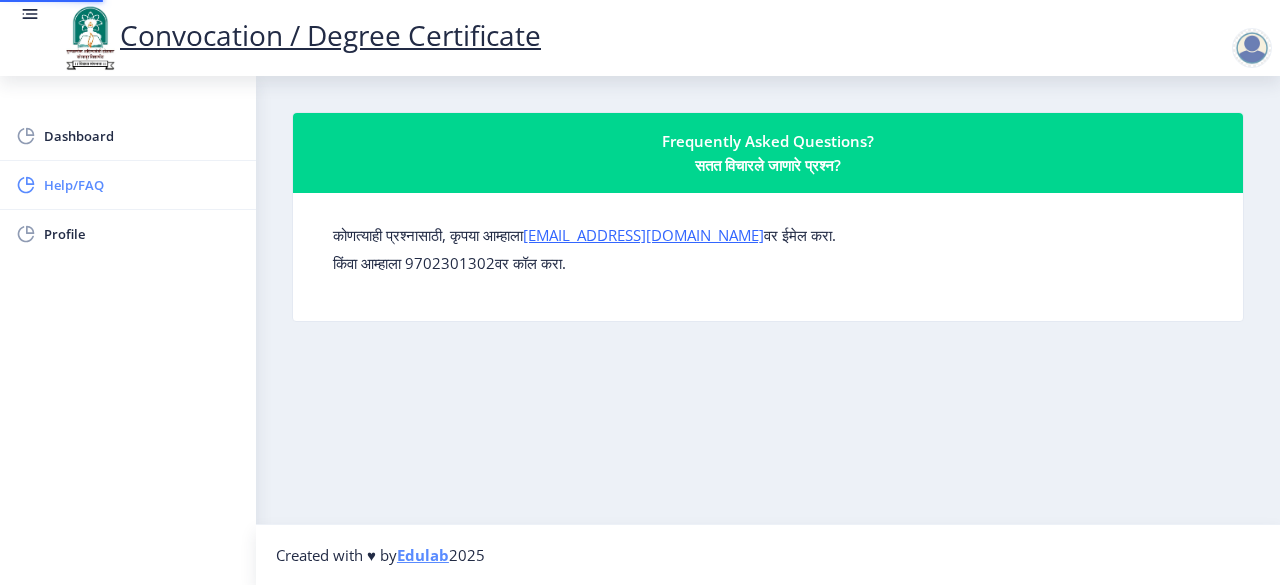 scroll, scrollTop: 0, scrollLeft: 0, axis: both 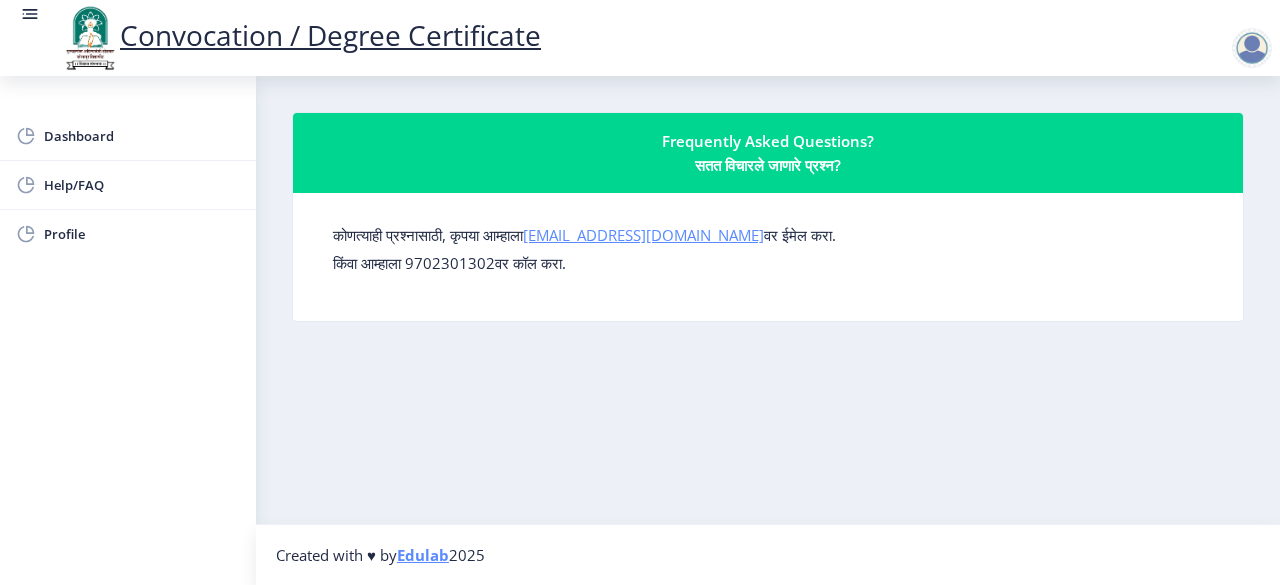 click on "[EMAIL_ADDRESS][DOMAIN_NAME]" 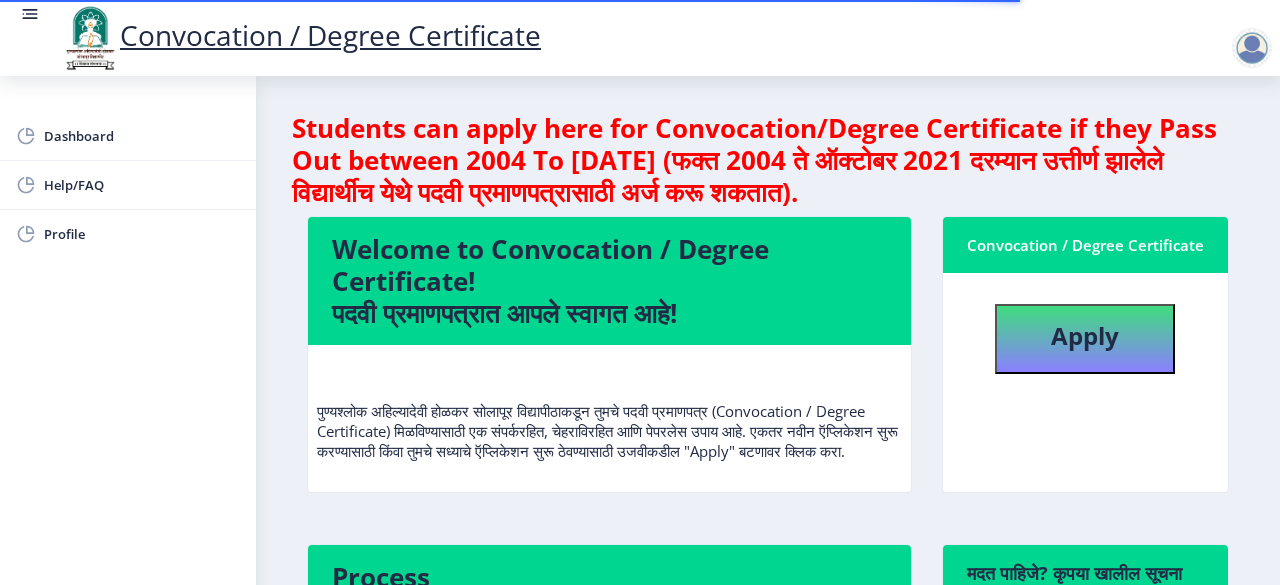 scroll, scrollTop: 0, scrollLeft: 0, axis: both 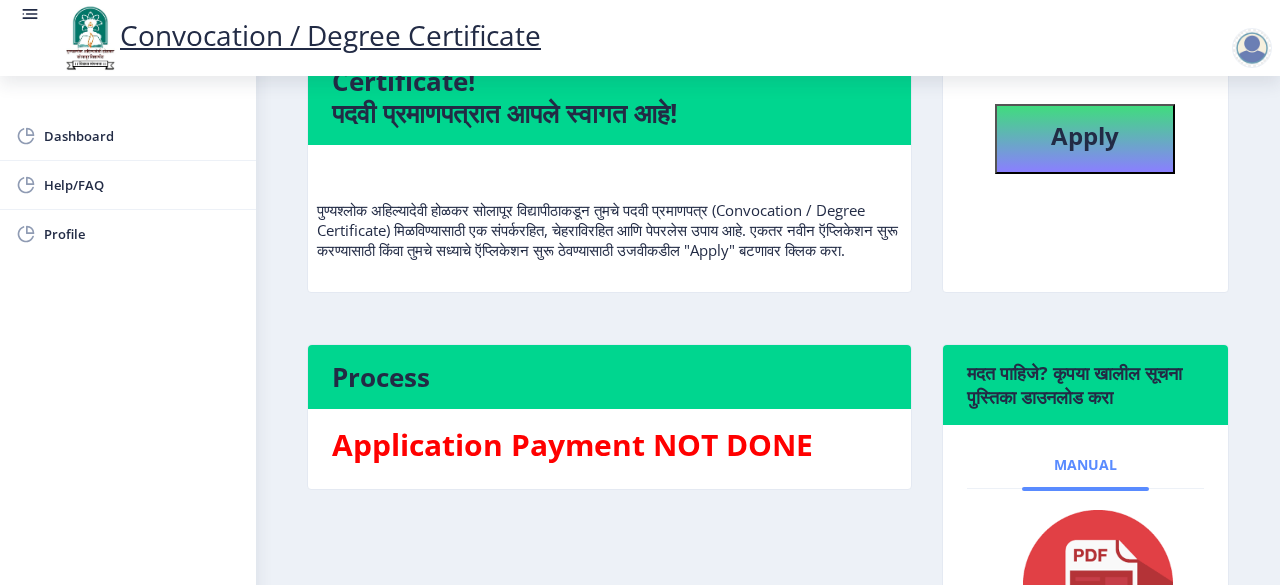 click on "Manual" 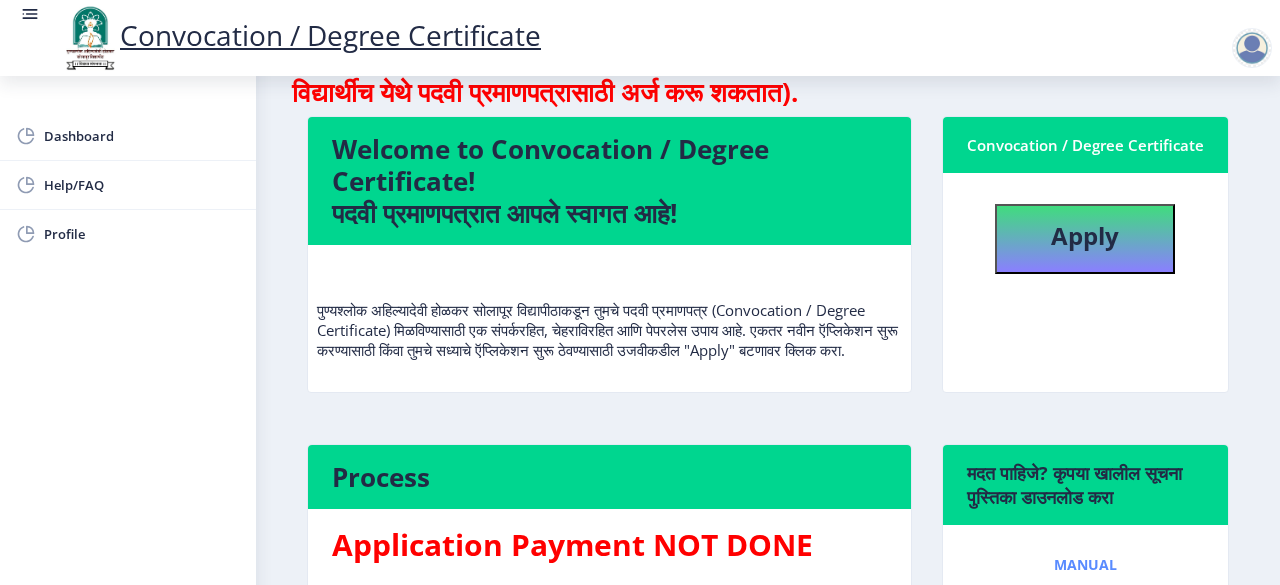 scroll, scrollTop: 200, scrollLeft: 0, axis: vertical 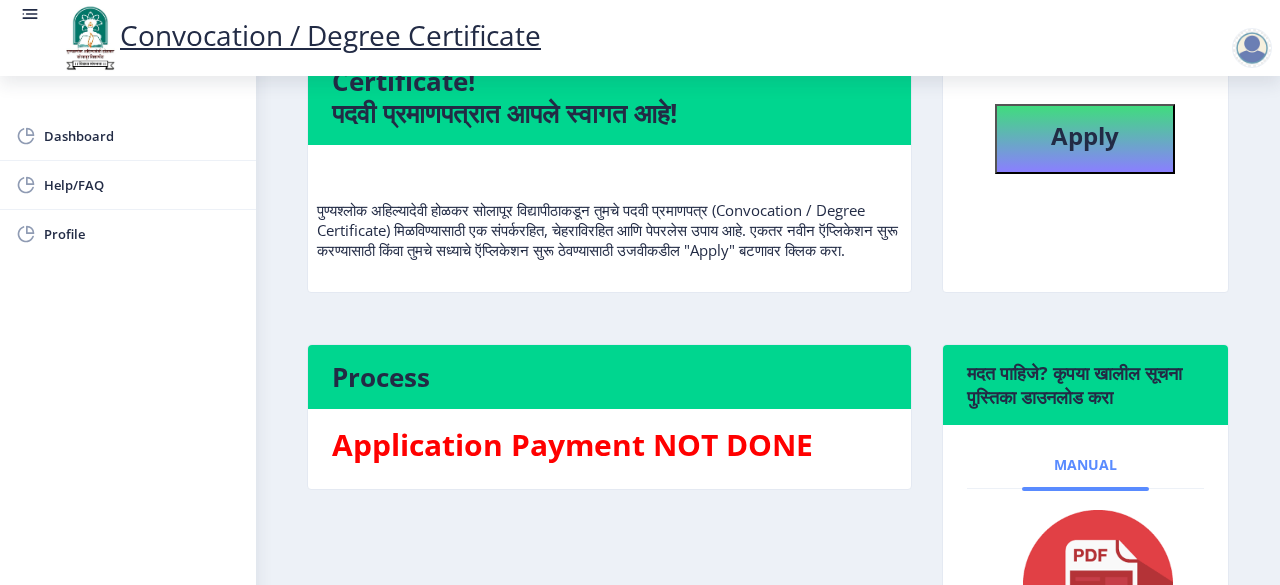 click on "Manual" 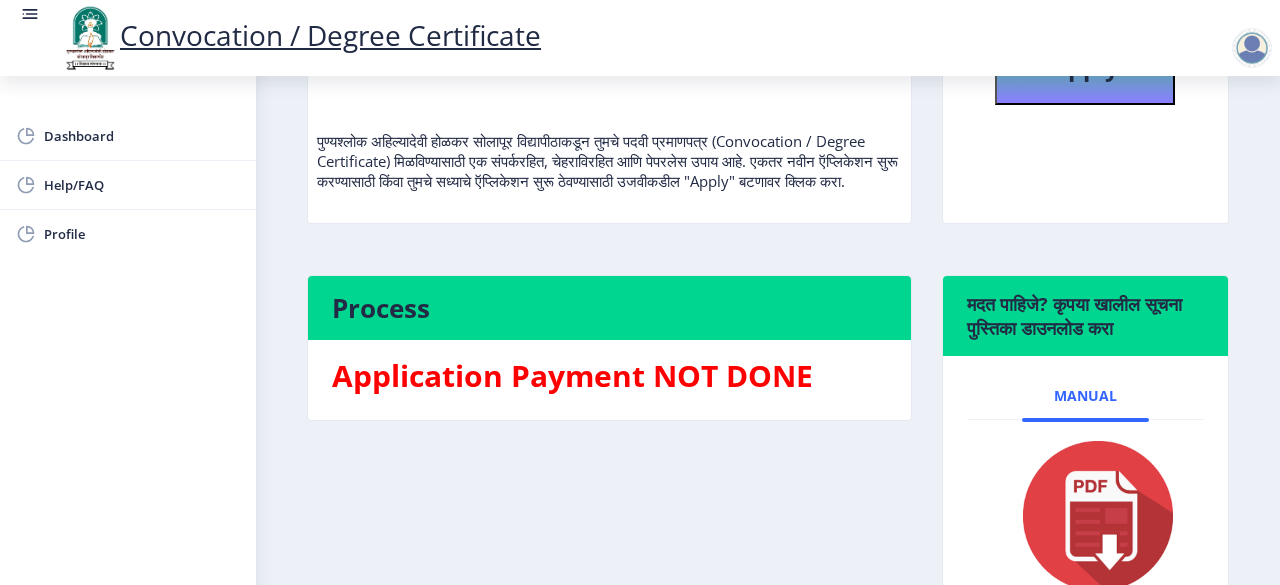 scroll, scrollTop: 300, scrollLeft: 0, axis: vertical 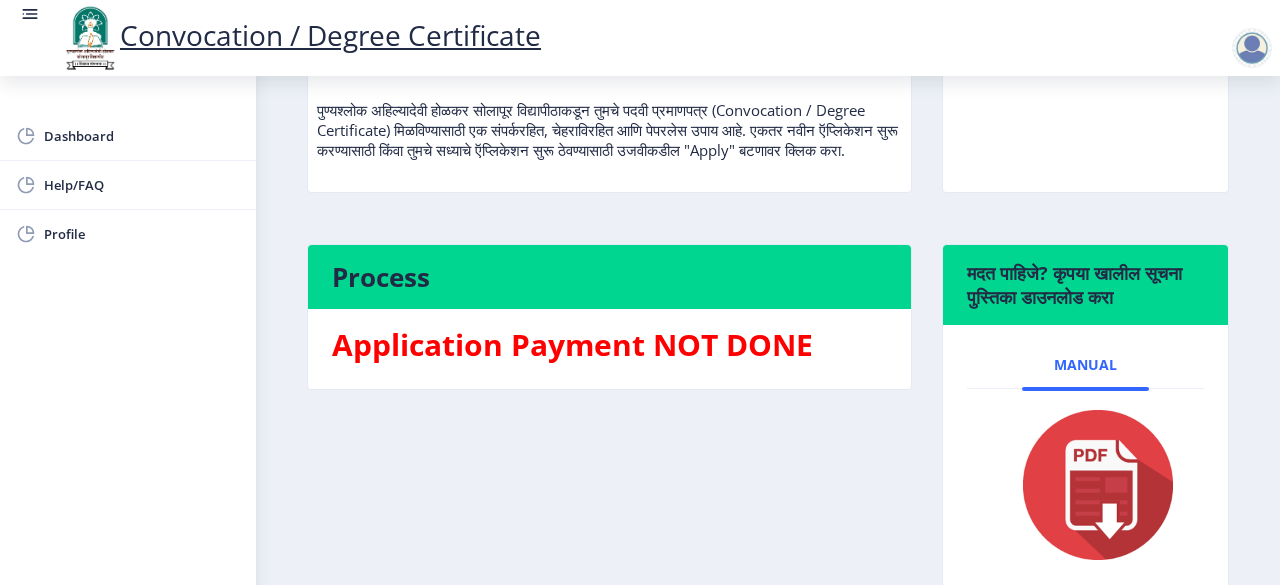 click 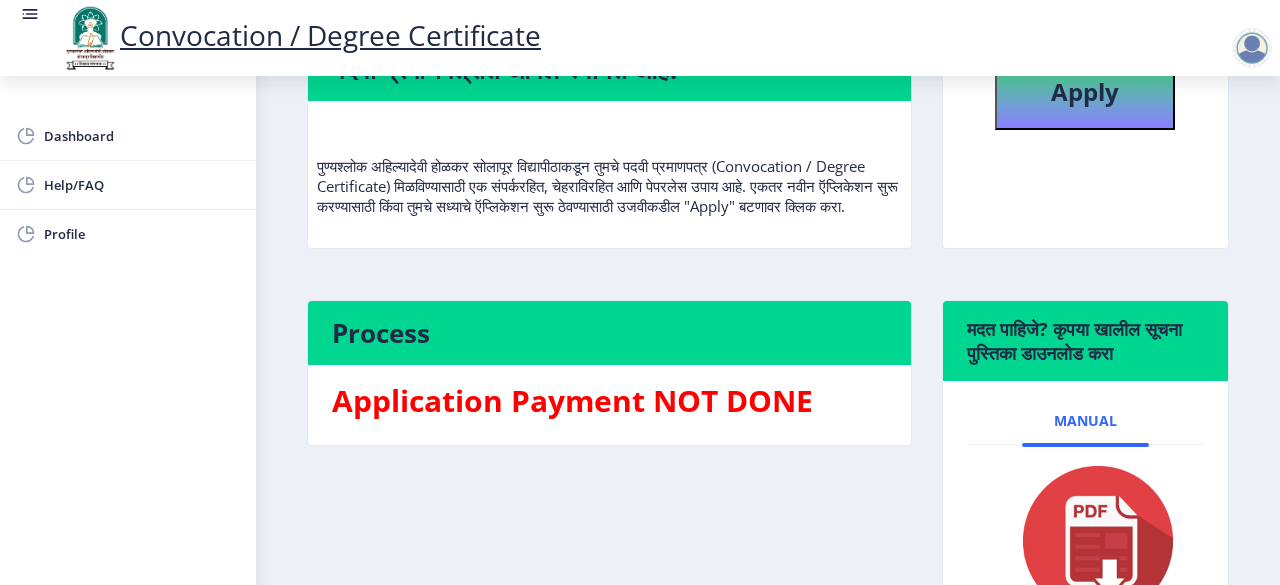 scroll, scrollTop: 200, scrollLeft: 0, axis: vertical 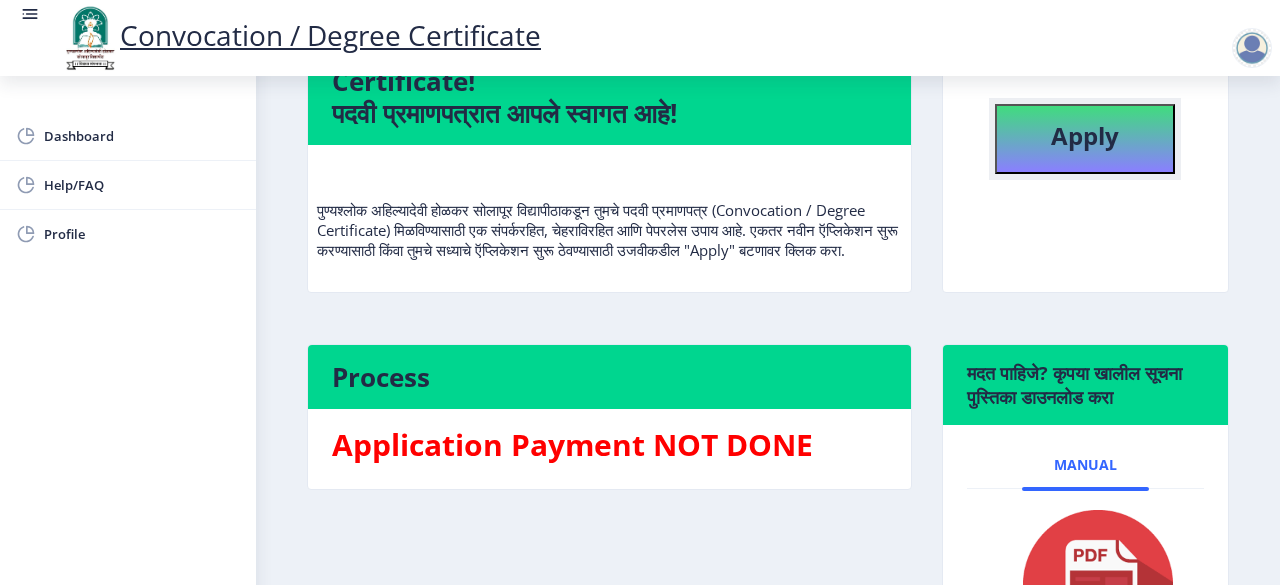click on "Apply" 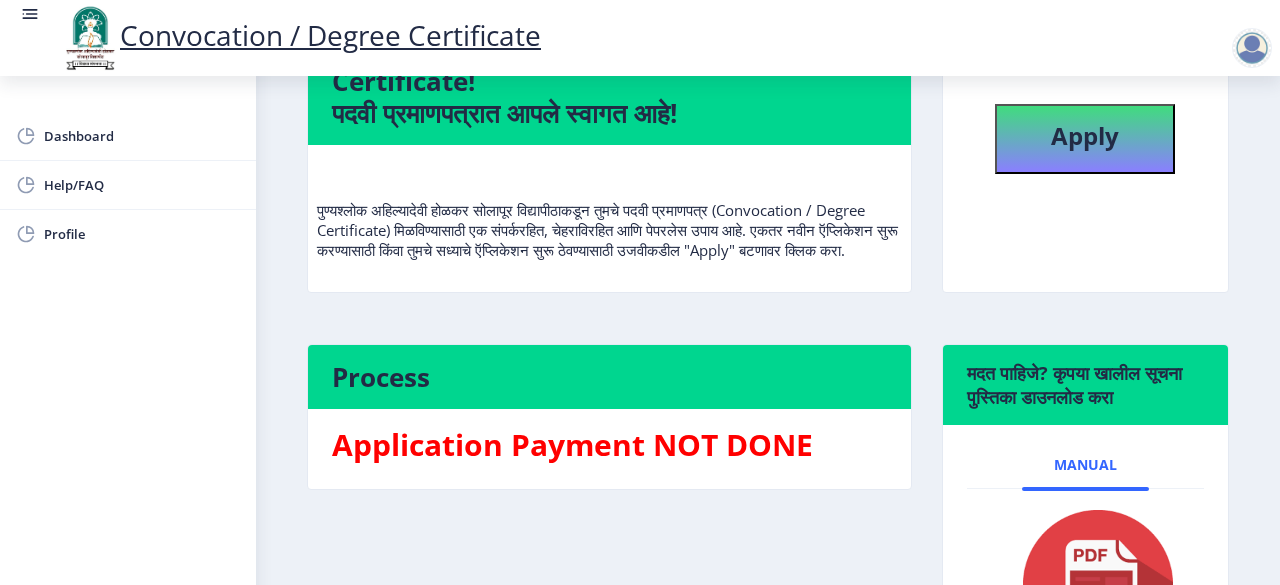 select 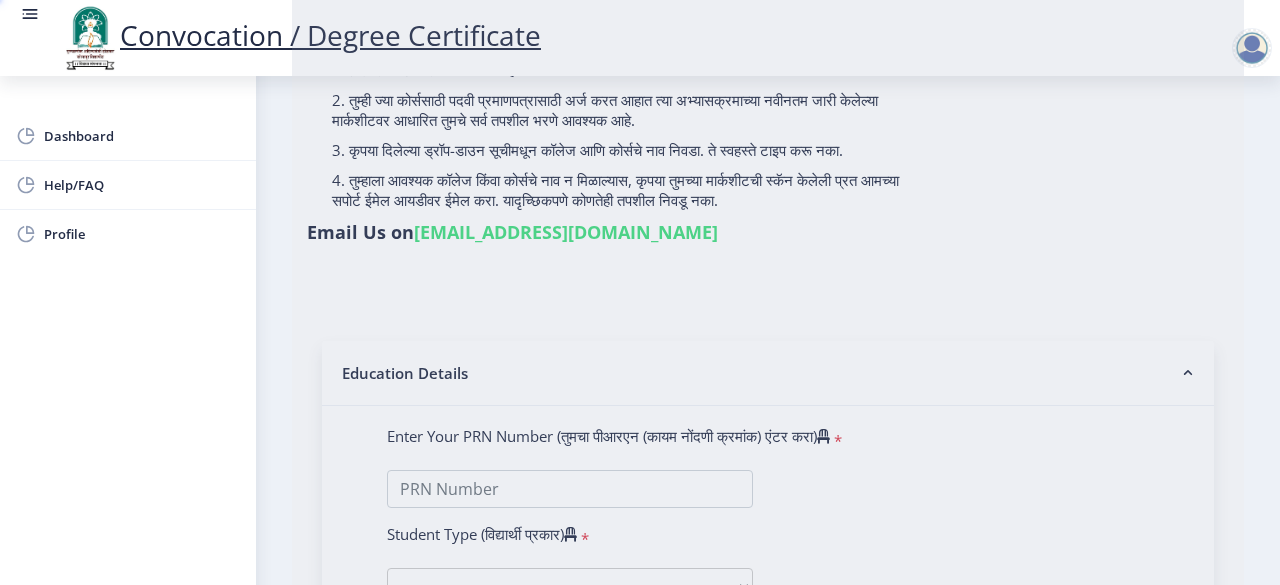 scroll, scrollTop: 0, scrollLeft: 0, axis: both 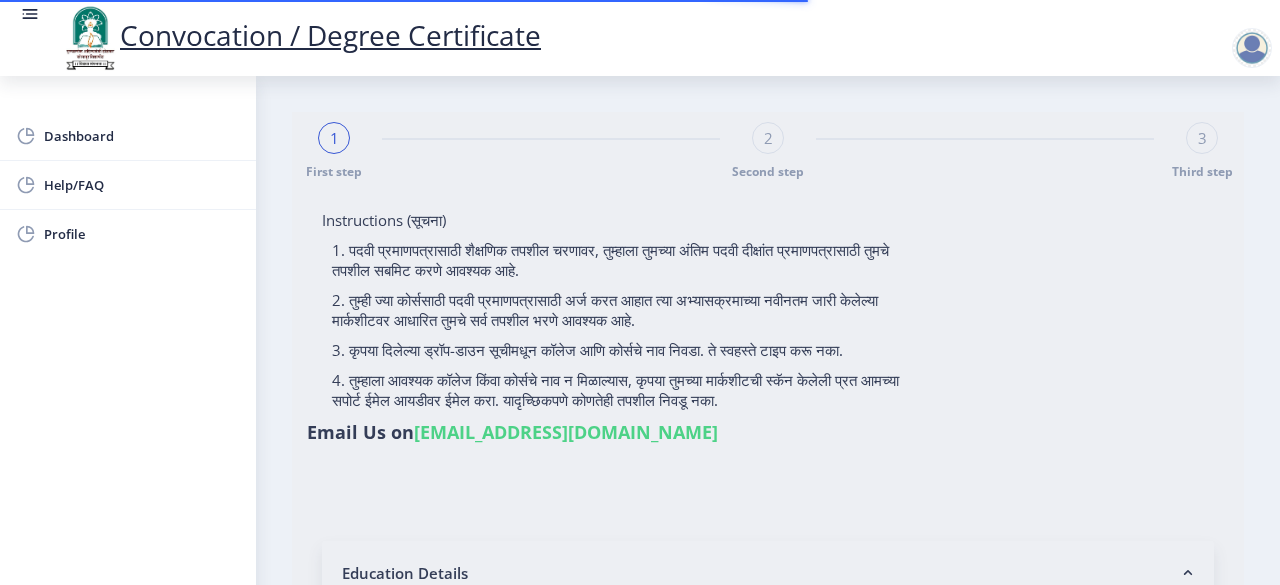 type on "DAGDE [PERSON_NAME]" 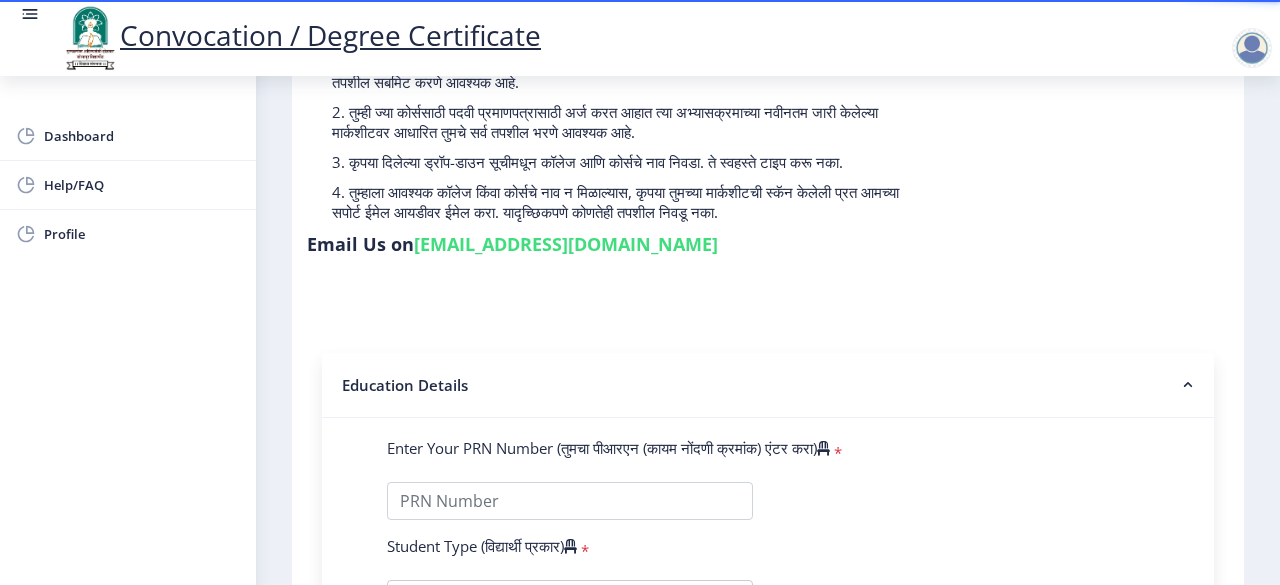 scroll, scrollTop: 200, scrollLeft: 0, axis: vertical 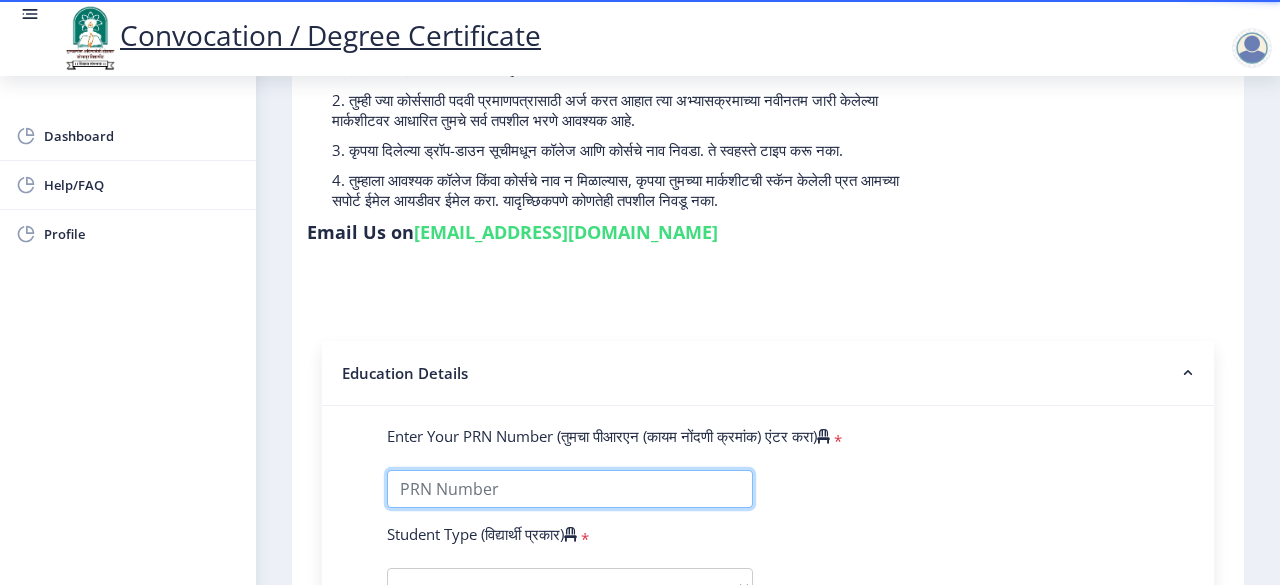 click on "Enter Your PRN Number (तुमचा पीआरएन (कायम नोंदणी क्रमांक) एंटर करा)" at bounding box center [570, 489] 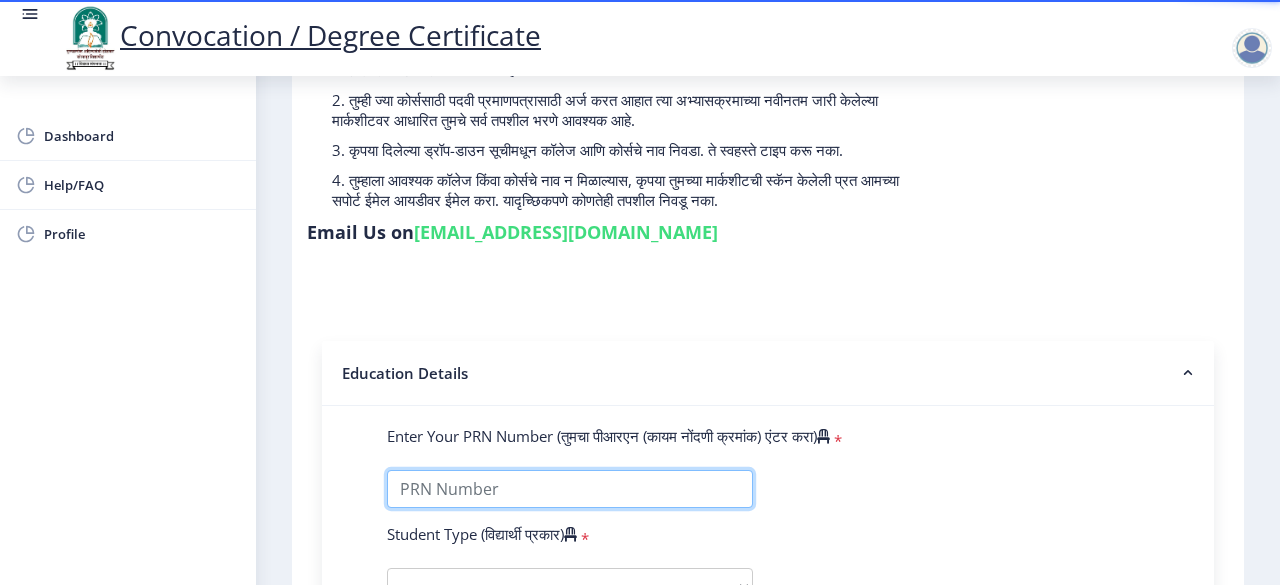 type on "202301075076395" 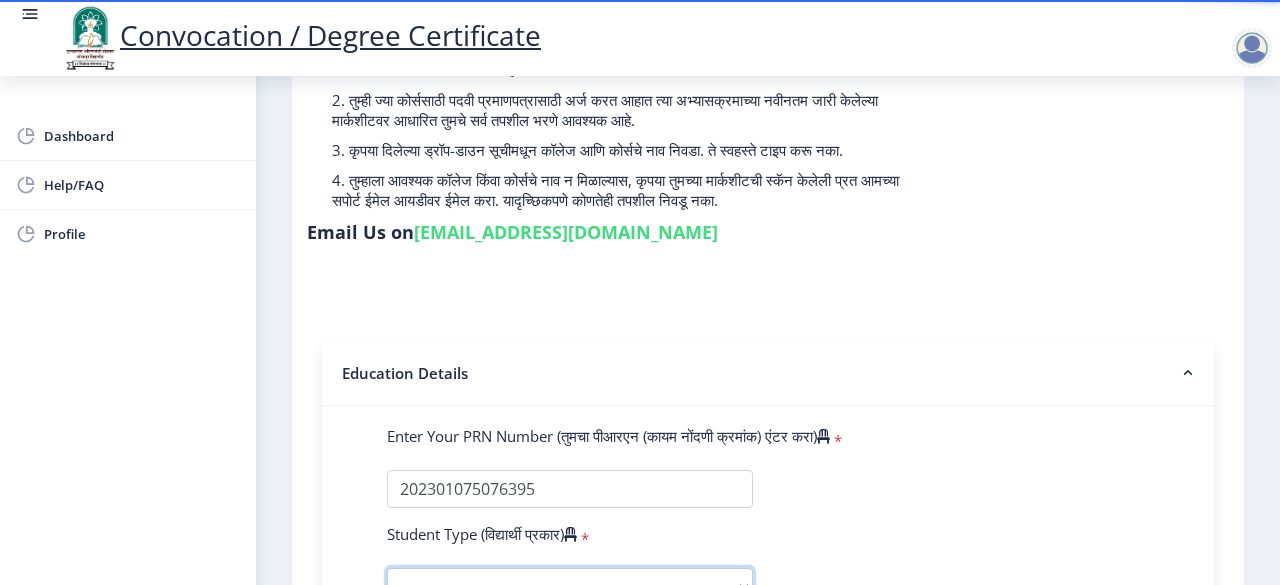 scroll, scrollTop: 220, scrollLeft: 0, axis: vertical 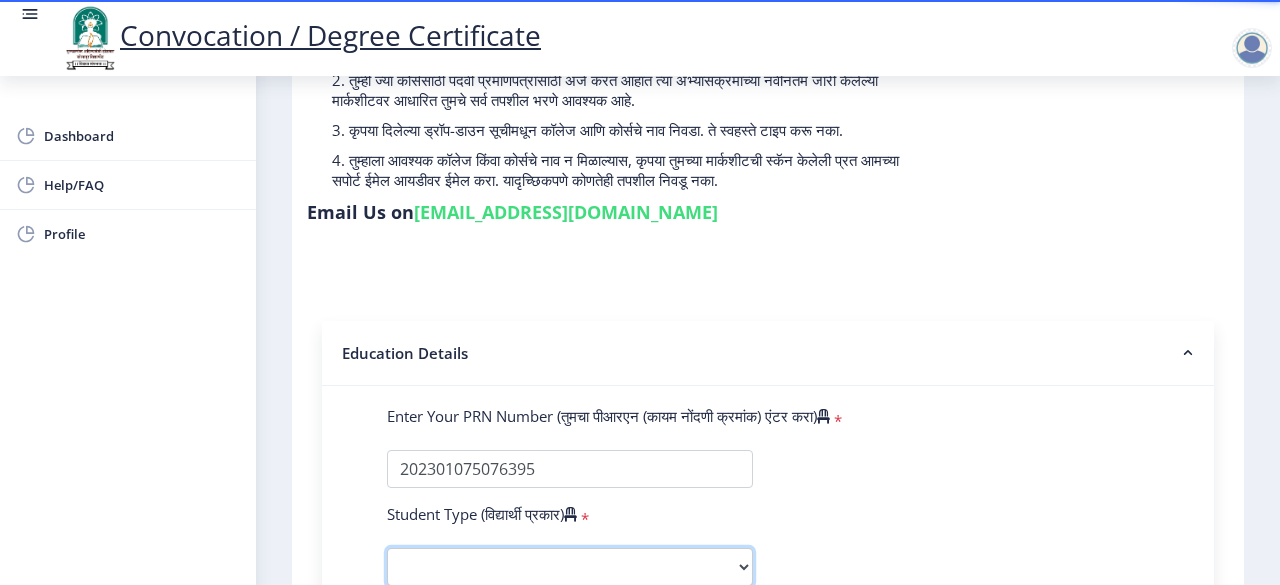 click on "Select Student Type Regular External" at bounding box center [570, 567] 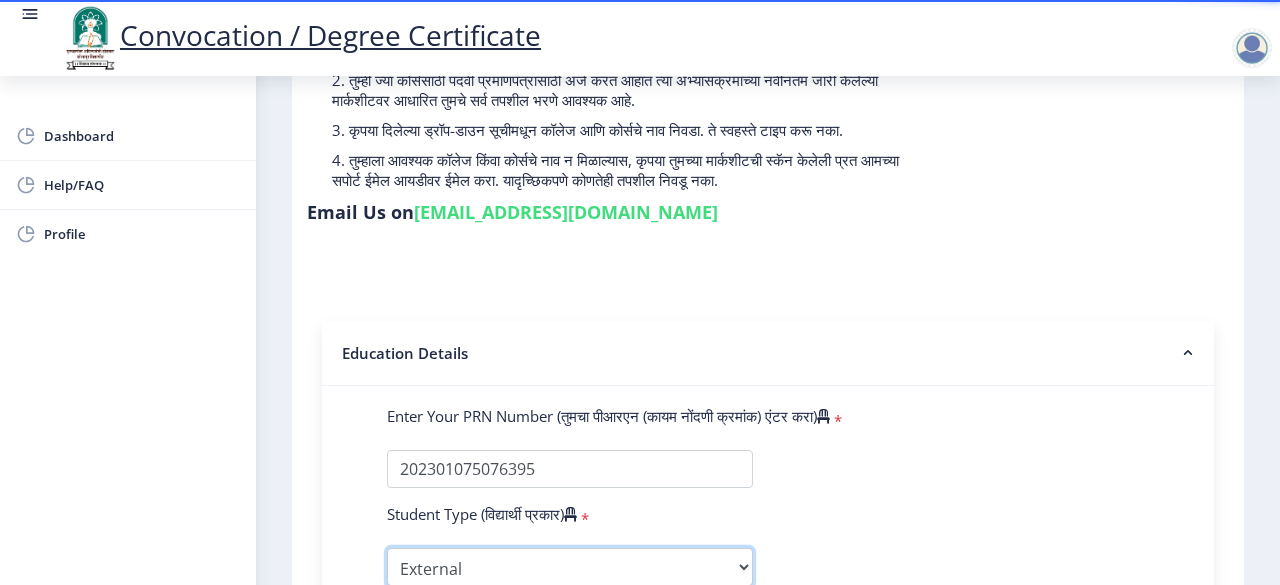 click on "Select Student Type Regular External" at bounding box center (570, 567) 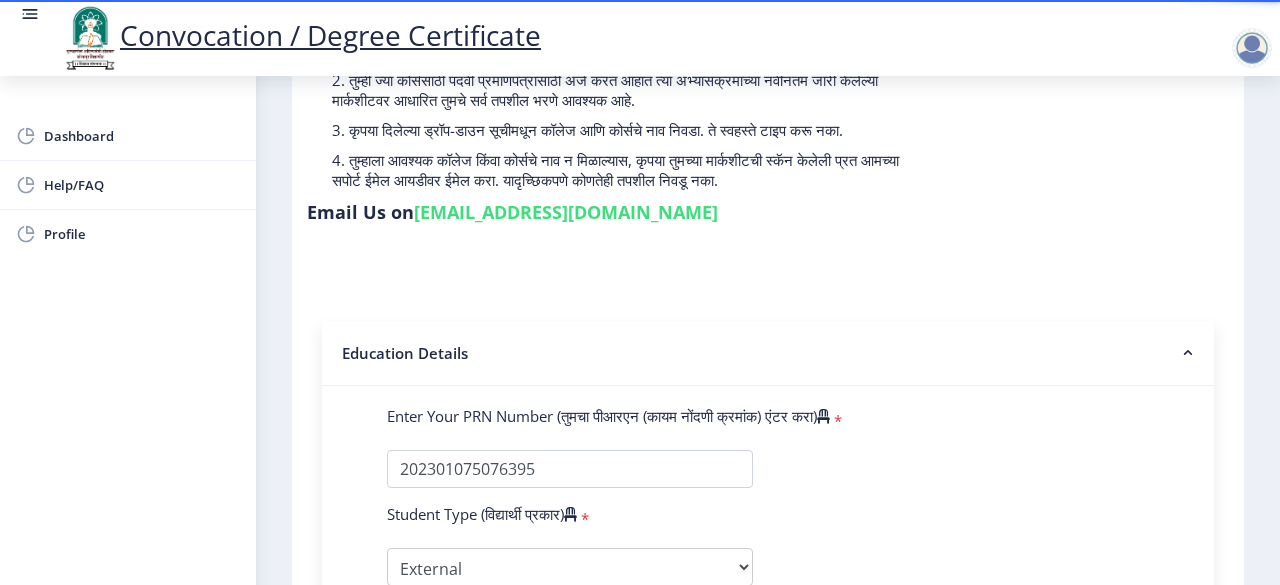scroll, scrollTop: 598, scrollLeft: 0, axis: vertical 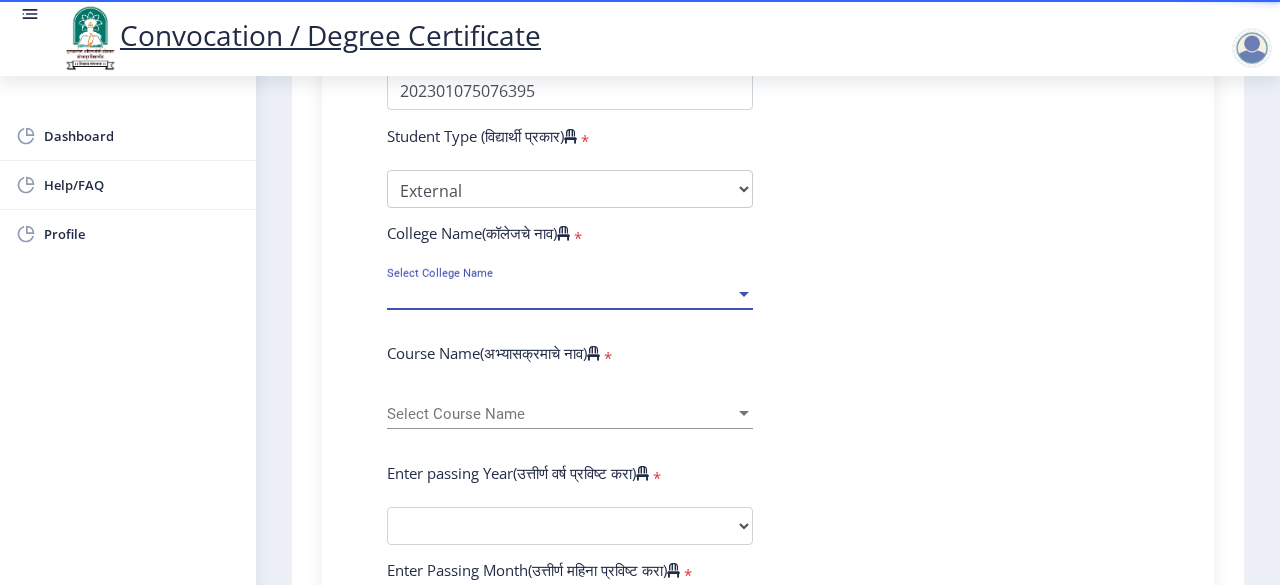 click at bounding box center (744, 294) 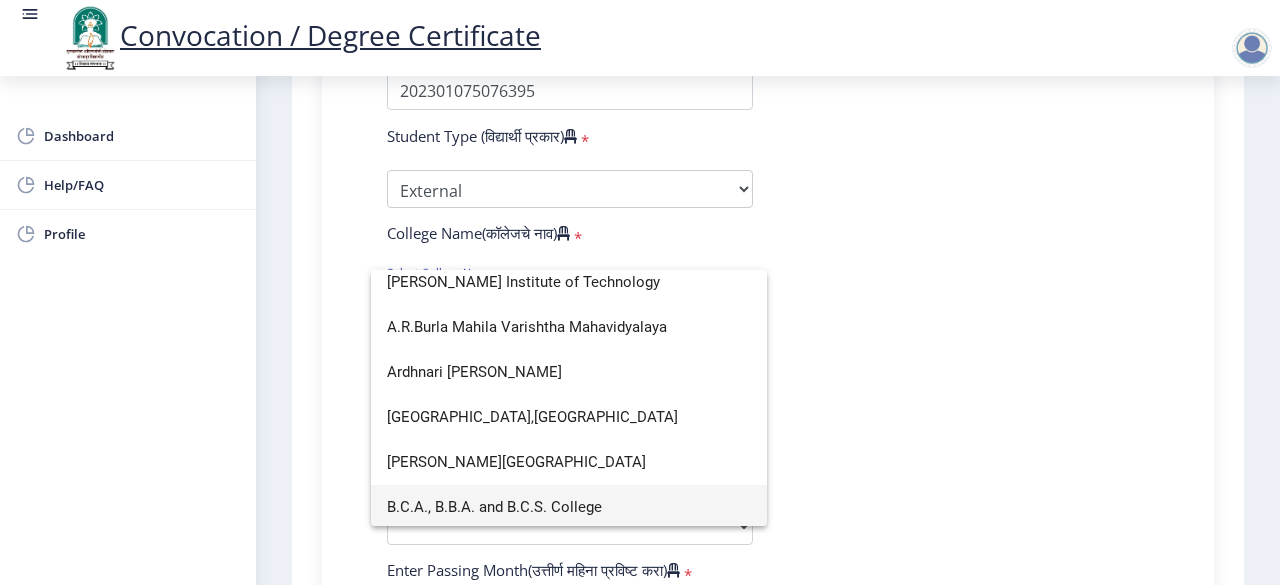scroll, scrollTop: 0, scrollLeft: 0, axis: both 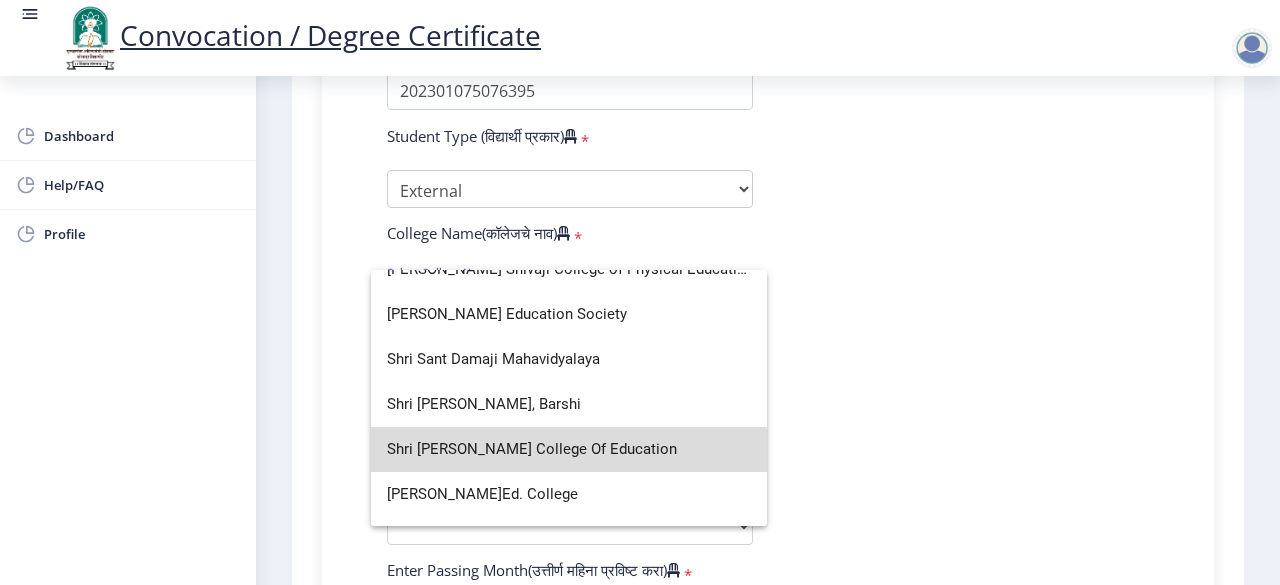 click on "Shri [PERSON_NAME] College Of Education" at bounding box center [569, 449] 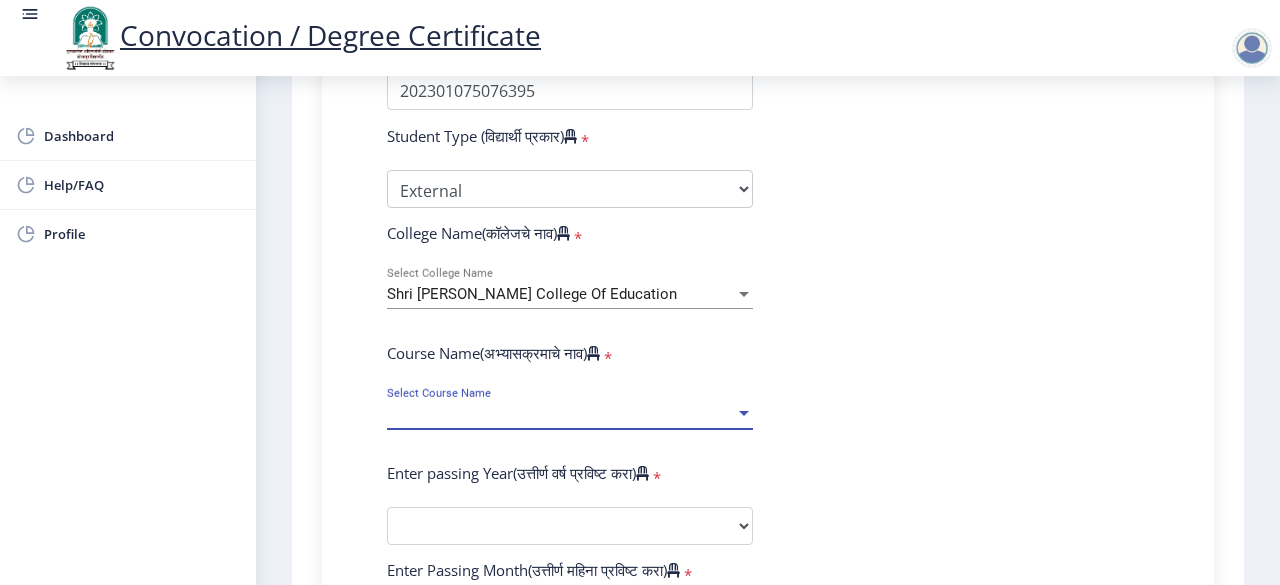 click at bounding box center (744, 414) 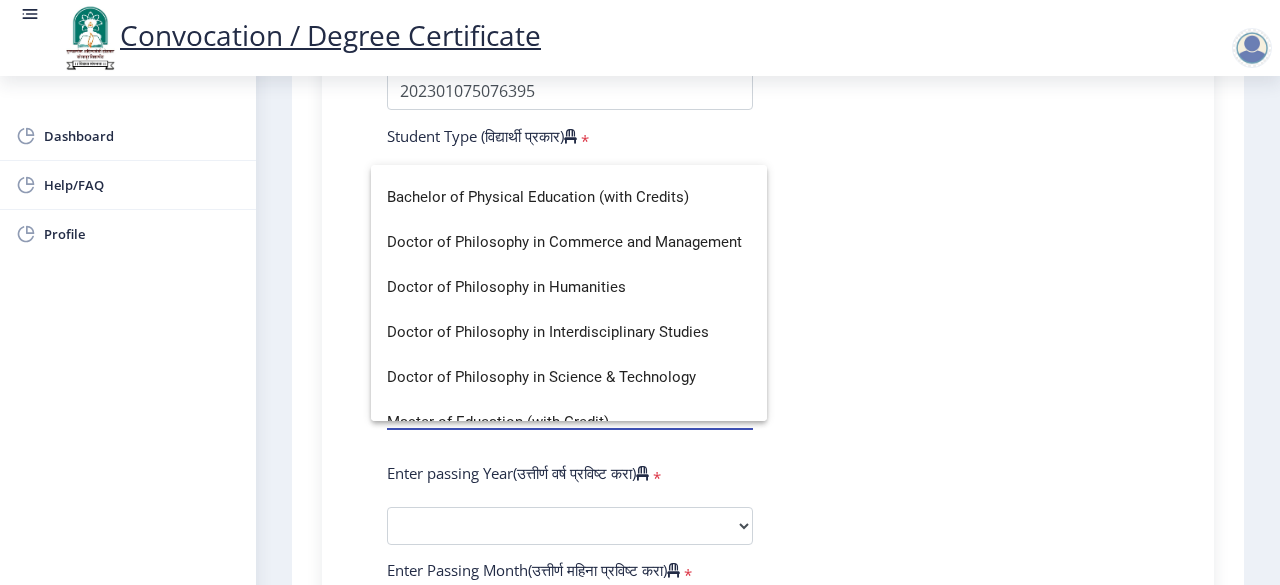 scroll, scrollTop: 120, scrollLeft: 0, axis: vertical 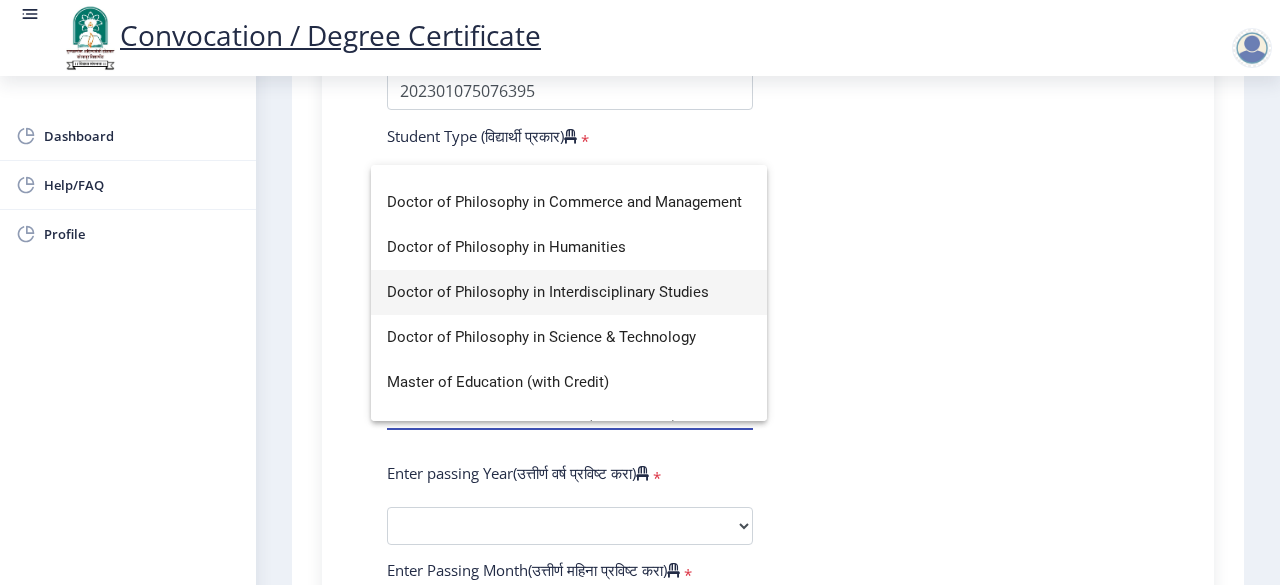 click on "Doctor of Philosophy in Interdisciplinary Studies" at bounding box center [569, 292] 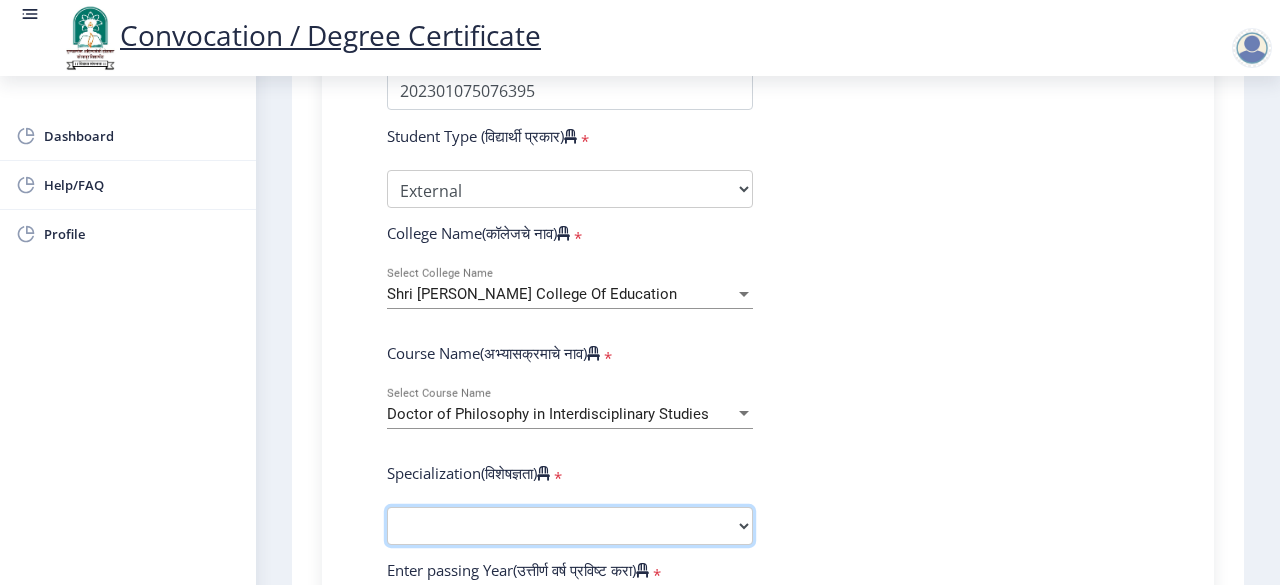 click on "Specialization English Ancient Indian History Culture & Archaeology Hindi Marathi Economics History Political Science Applied Geology Computer Science & Engineering Geology Mechanical Engineering Sociology Statistics Zoology Commerce Botany Mass Communication Social Work Law Education Geography Chemistry Electronics Physics Biotechnology Other" at bounding box center (570, 526) 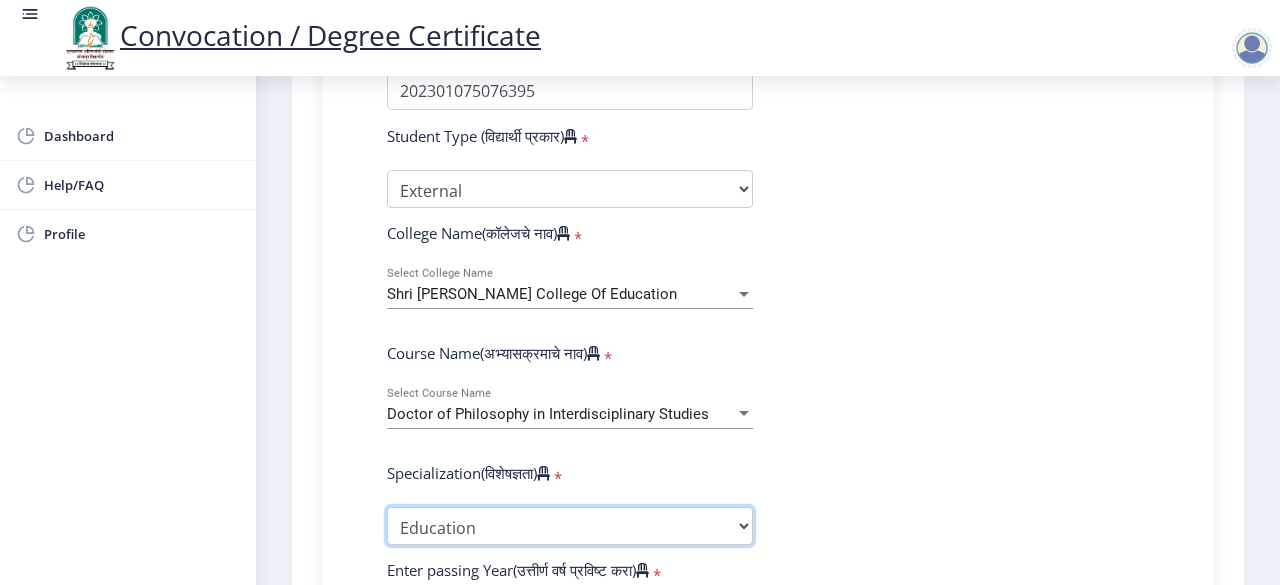 click on "Specialization English Ancient Indian History Culture & Archaeology Hindi Marathi Economics History Political Science Applied Geology Computer Science & Engineering Geology Mechanical Engineering Sociology Statistics Zoology Commerce Botany Mass Communication Social Work Law Education Geography Chemistry Electronics Physics Biotechnology Other" at bounding box center [570, 526] 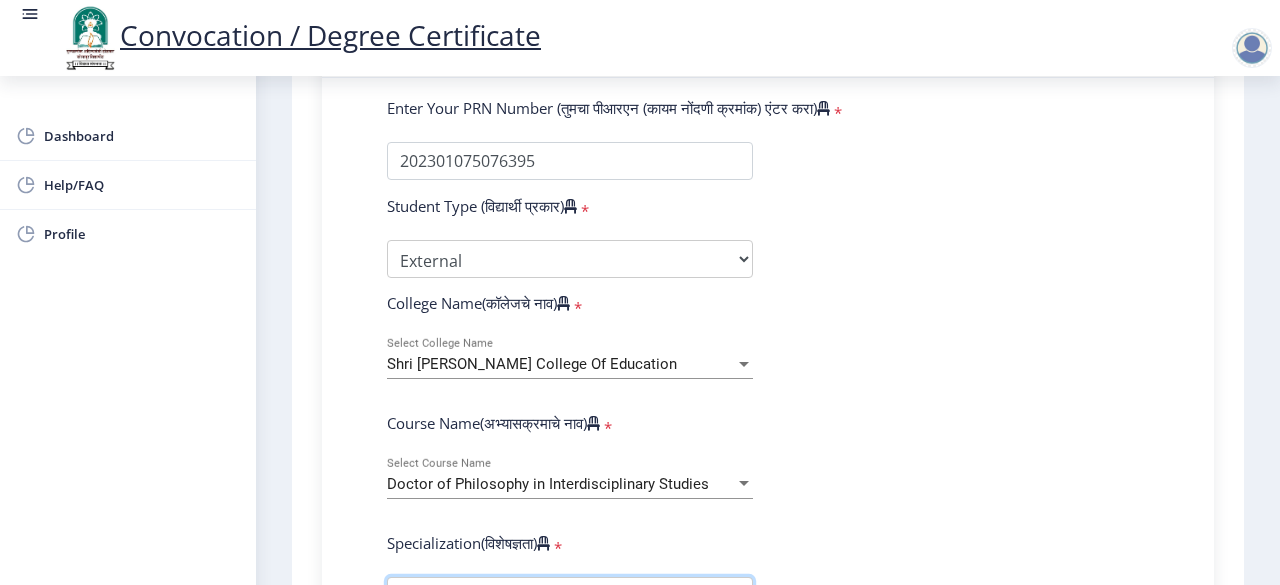 scroll, scrollTop: 498, scrollLeft: 0, axis: vertical 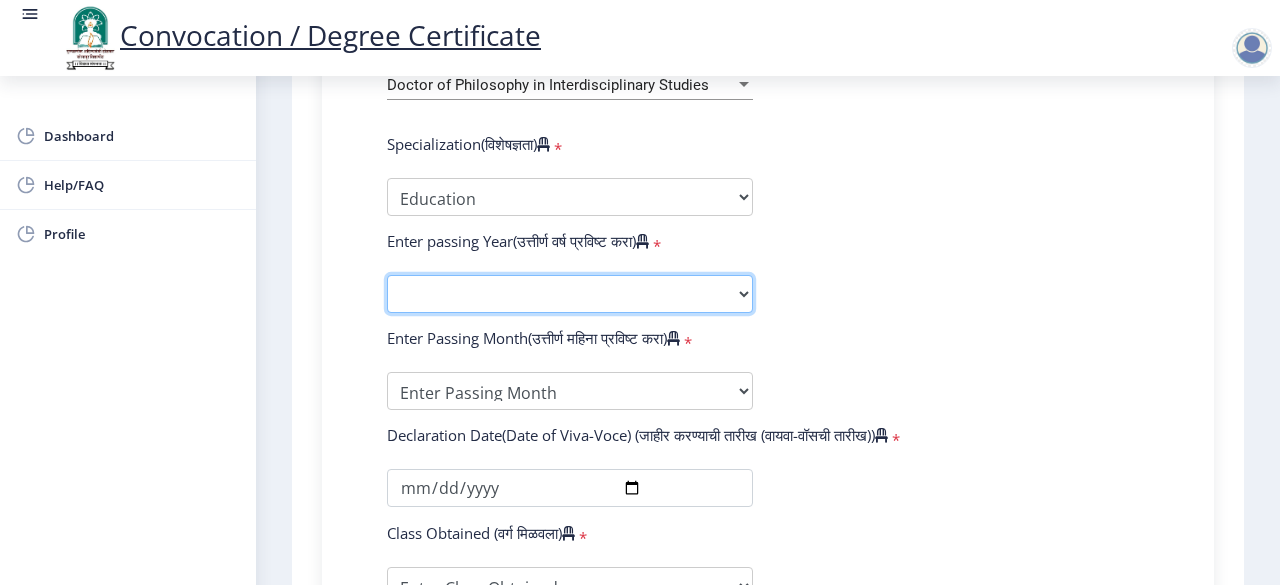 click on "2025   2024   2023   2022   2021   2020   2019   2018   2017   2016   2015   2014   2013   2012   2011   2010   2009   2008   2007   2006   2005   2004   2003   2002   2001   2000   1999   1998   1997   1996   1995   1994   1993   1992   1991   1990   1989   1988   1987   1986   1985   1984   1983   1982   1981   1980   1979   1978   1977   1976" 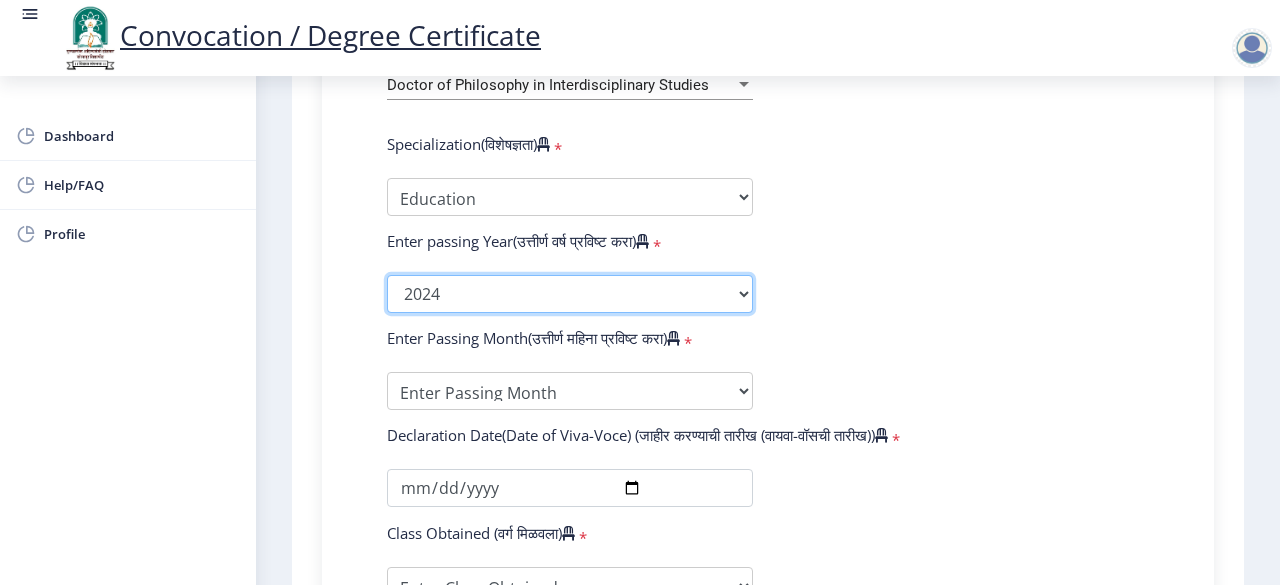 click on "2025   2024   2023   2022   2021   2020   2019   2018   2017   2016   2015   2014   2013   2012   2011   2010   2009   2008   2007   2006   2005   2004   2003   2002   2001   2000   1999   1998   1997   1996   1995   1994   1993   1992   1991   1990   1989   1988   1987   1986   1985   1984   1983   1982   1981   1980   1979   1978   1977   1976" 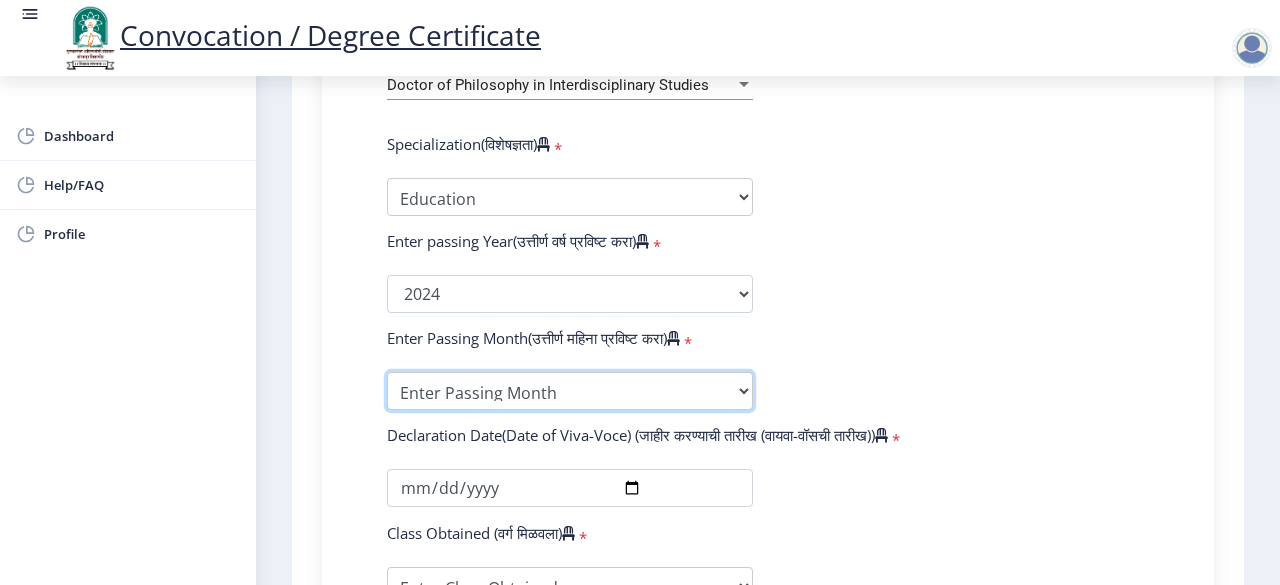 click on "Enter Passing Month March April May October November December" at bounding box center [570, 391] 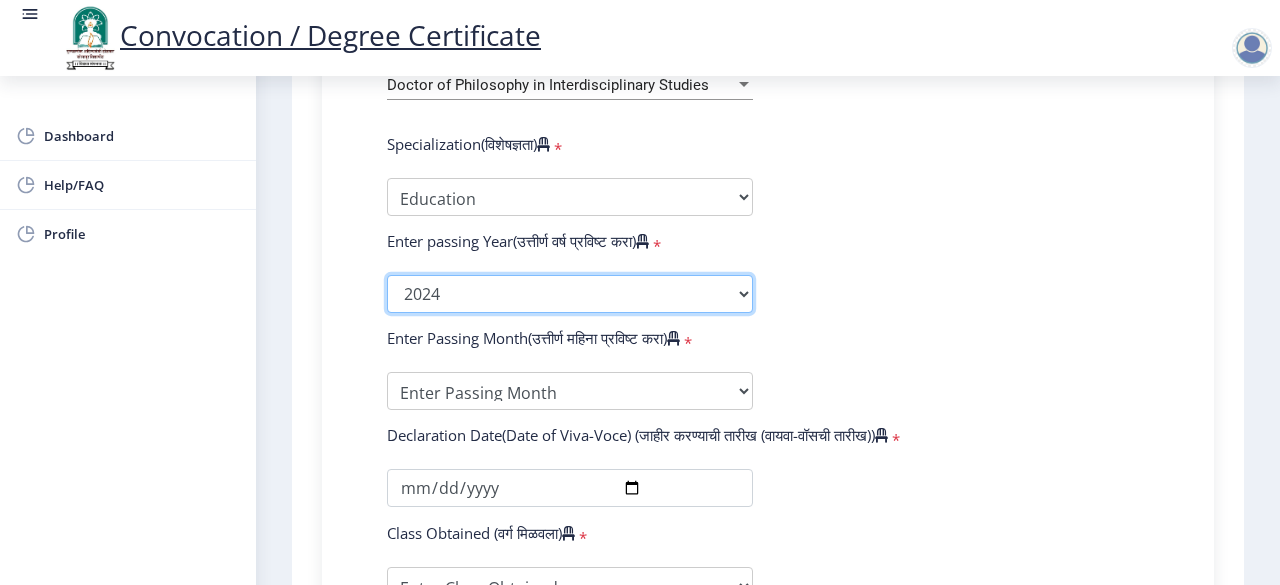 click on "2025   2024   2023   2022   2021   2020   2019   2018   2017   2016   2015   2014   2013   2012   2011   2010   2009   2008   2007   2006   2005   2004   2003   2002   2001   2000   1999   1998   1997   1996   1995   1994   1993   1992   1991   1990   1989   1988   1987   1986   1985   1984   1983   1982   1981   1980   1979   1978   1977   1976" 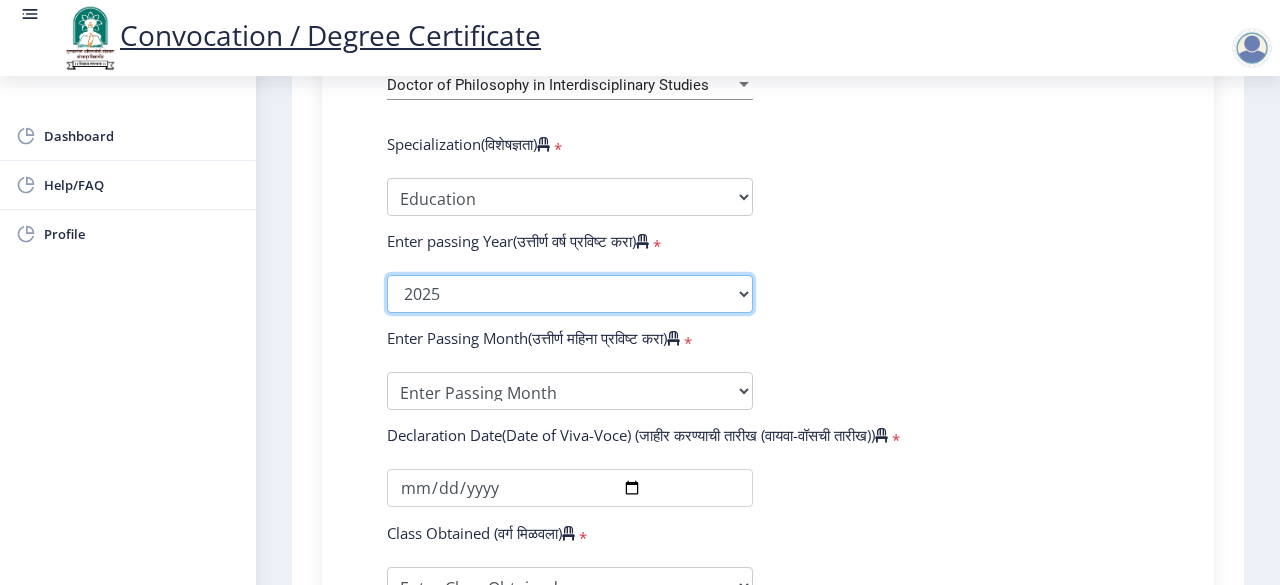 click on "2025   2024   2023   2022   2021   2020   2019   2018   2017   2016   2015   2014   2013   2012   2011   2010   2009   2008   2007   2006   2005   2004   2003   2002   2001   2000   1999   1998   1997   1996   1995   1994   1993   1992   1991   1990   1989   1988   1987   1986   1985   1984   1983   1982   1981   1980   1979   1978   1977   1976" 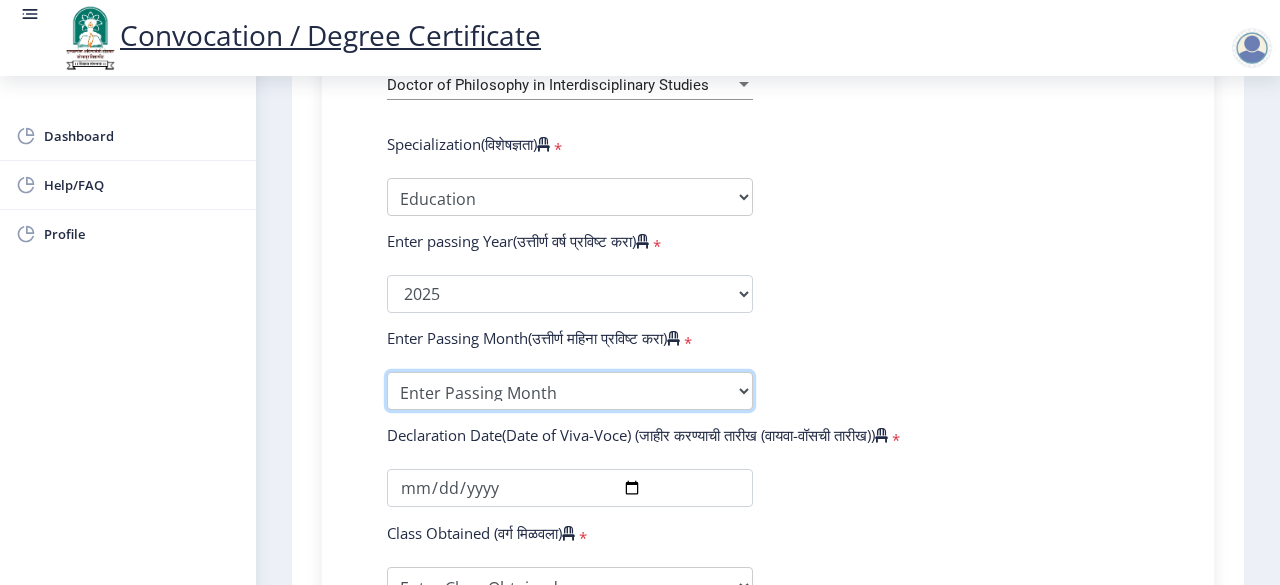 click on "Enter Passing Month March April May October November December" at bounding box center [570, 391] 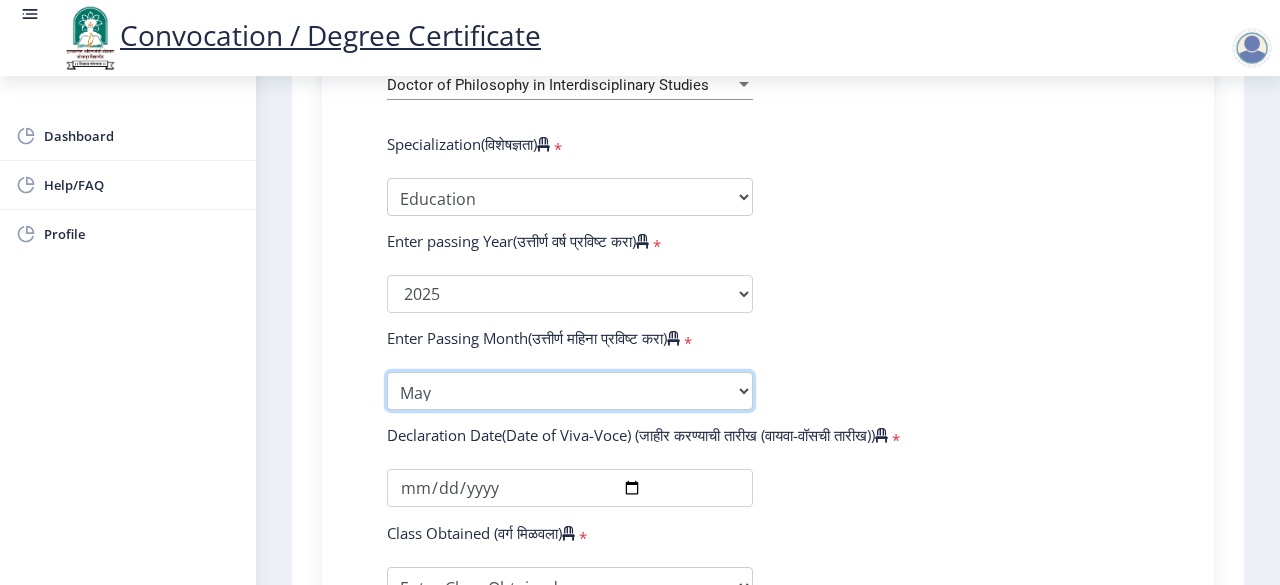 click on "Enter Passing Month March April May October November December" at bounding box center (570, 391) 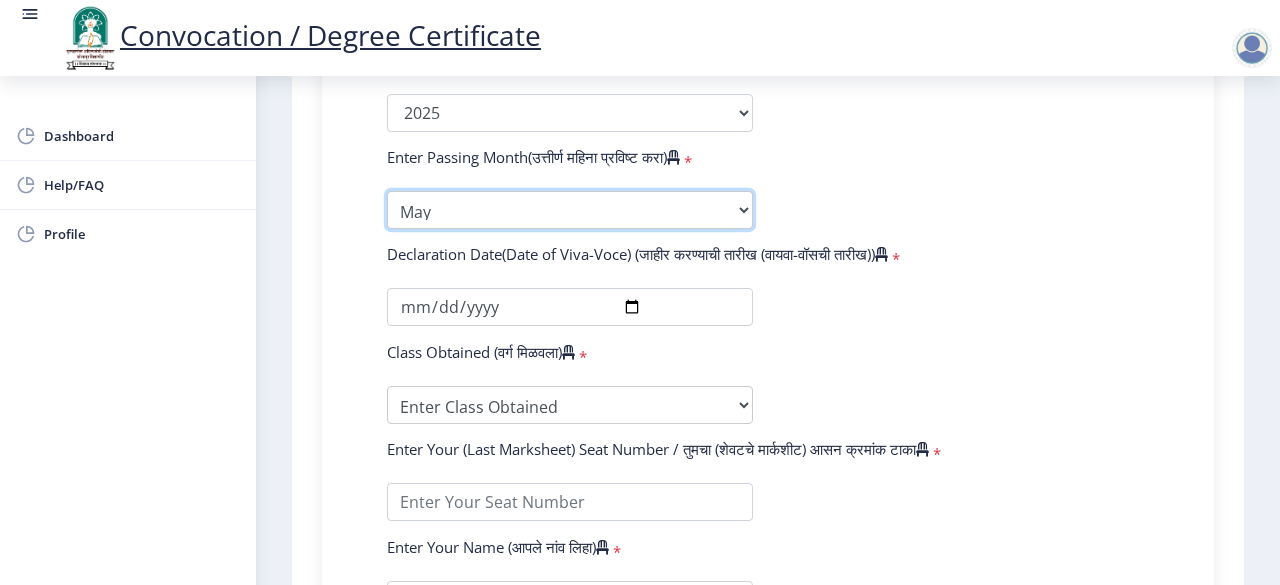scroll, scrollTop: 1127, scrollLeft: 0, axis: vertical 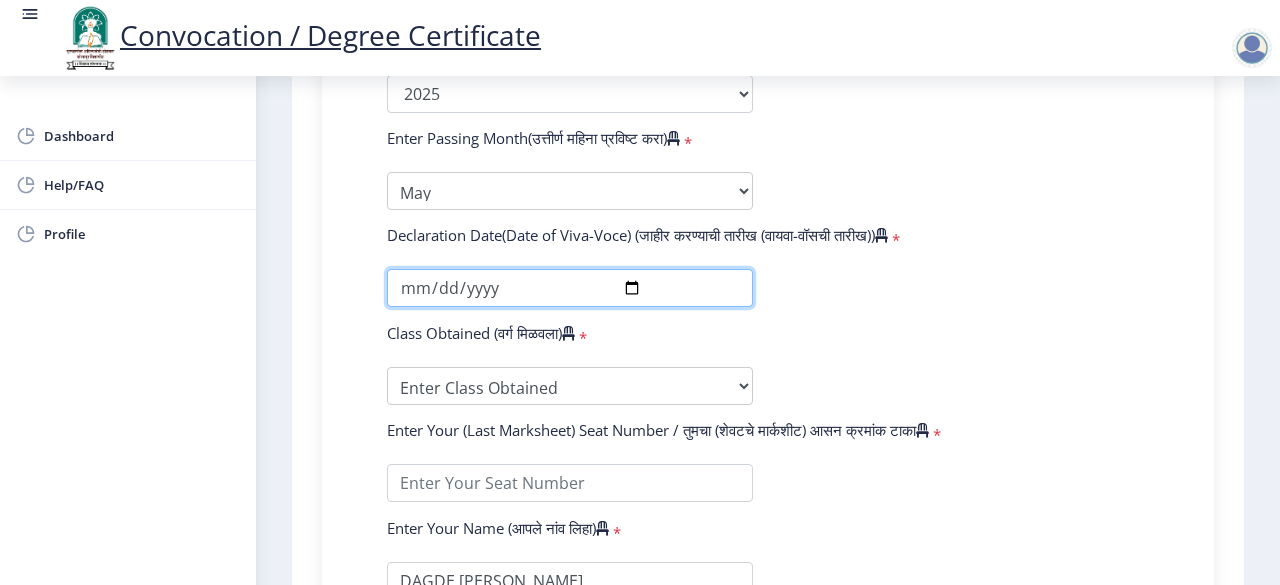 click at bounding box center (570, 288) 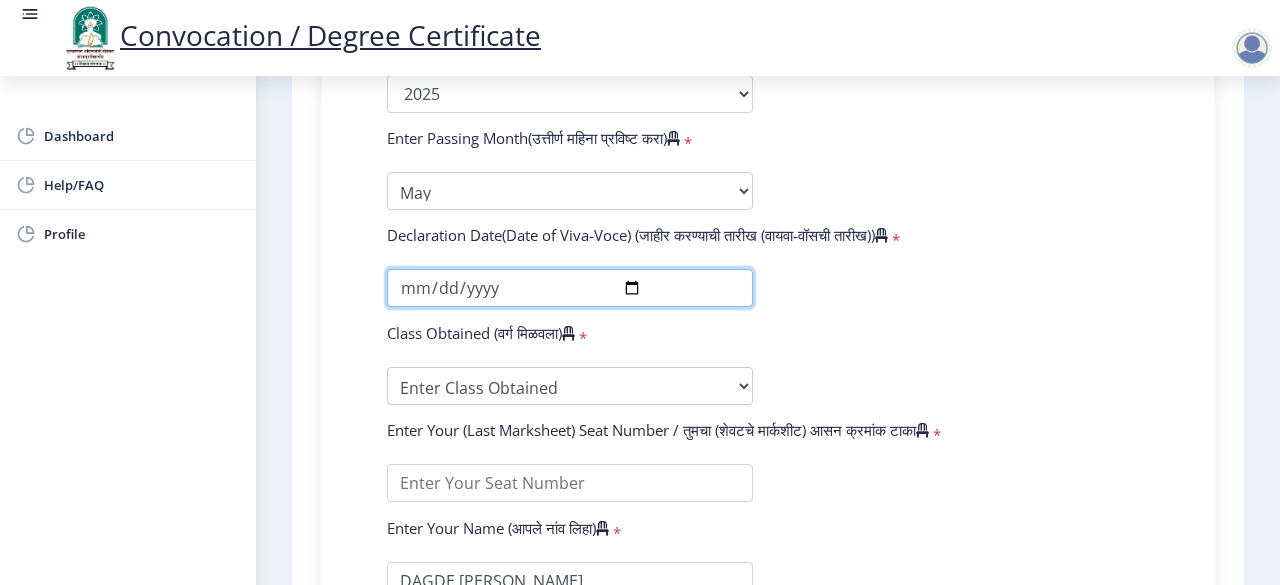 type on "[DATE]" 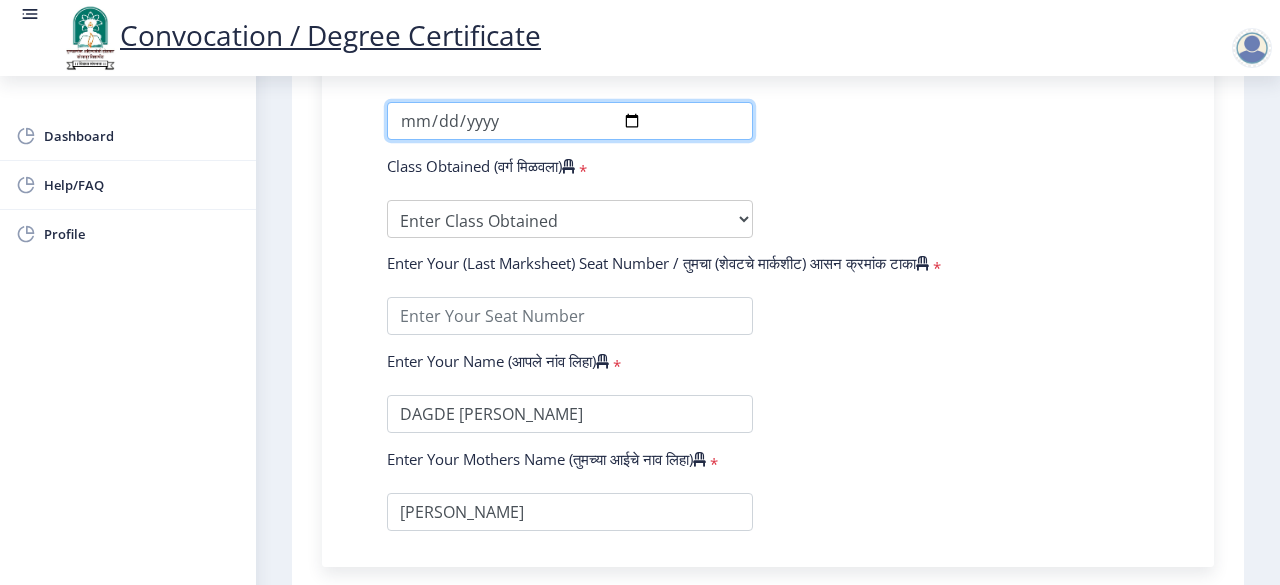 scroll, scrollTop: 1194, scrollLeft: 0, axis: vertical 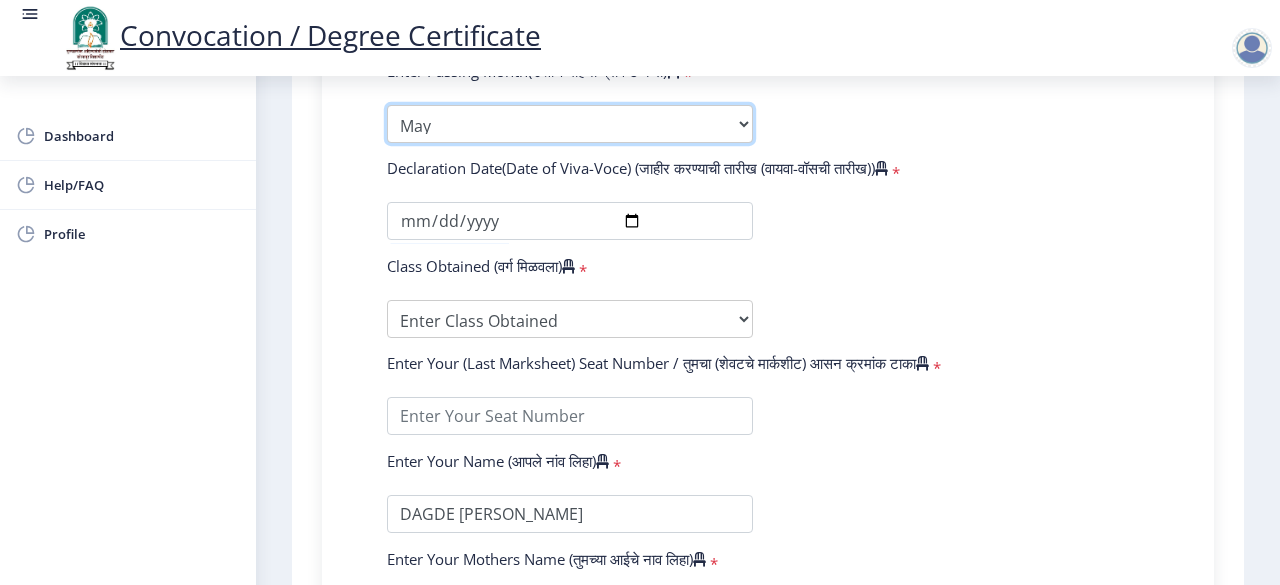 click on "Enter Passing Month March April May October November December" at bounding box center (570, 124) 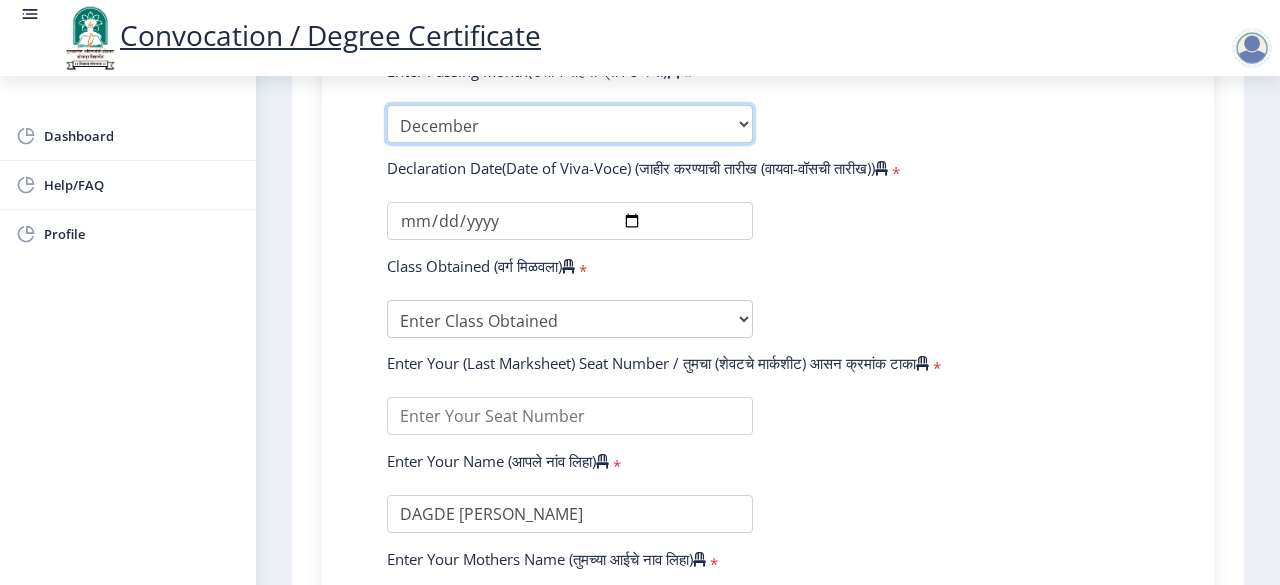 click on "Enter Passing Month March April May October November December" at bounding box center [570, 124] 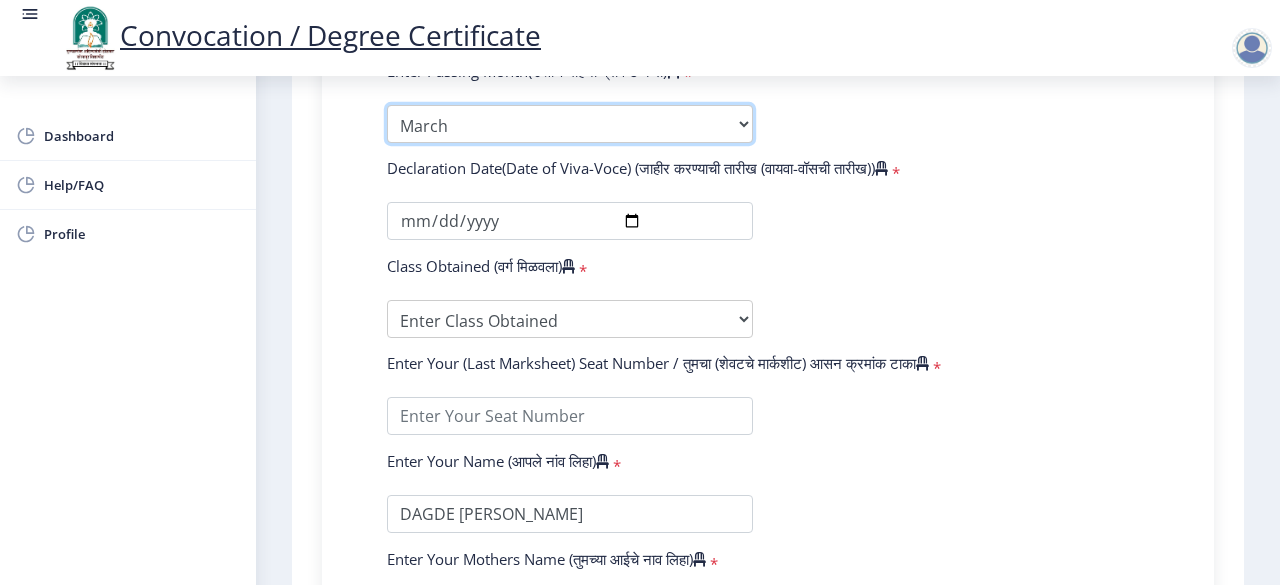 click on "Enter Passing Month March April May October November December" at bounding box center [570, 124] 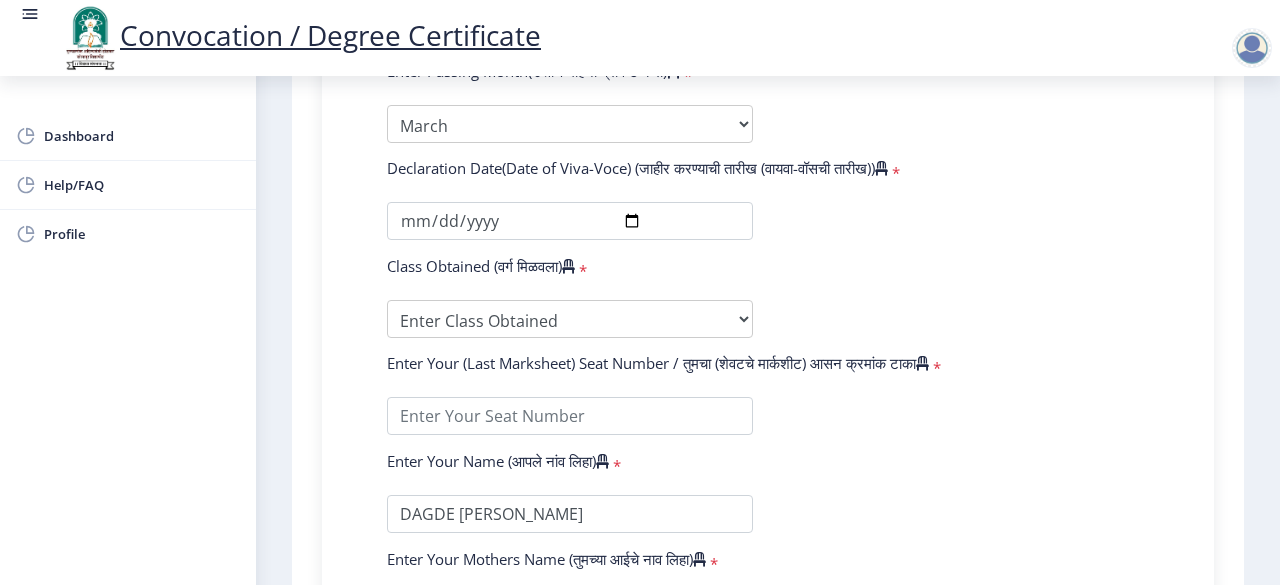 click on "Enter Your PRN Number (तुमचा पीआरएन (कायम नोंदणी क्रमांक) एंटर करा)   * Student Type (विद्यार्थी प्रकार)    * Select Student Type Regular External College Name(कॉलेजचे नाव)   * Shri [PERSON_NAME] College Of Education Select College Name Course Name(अभ्यासक्रमाचे नाव)   * Doctor of Philosophy in Interdisciplinary Studies Select Course Name  Specialization(विशेषज्ञता)   * Specialization English Ancient Indian History Culture & Archaeology Hindi Marathi Economics History Political Science Applied Geology Computer Science & Engineering Geology Mechanical Engineering Sociology Statistics Zoology Commerce Botany Mass Communication Social Work Law Education Geography Chemistry Electronics Physics Biotechnology Other Enter passing Year(उत्तीर्ण वर्ष प्रविष्ट करा)   *" 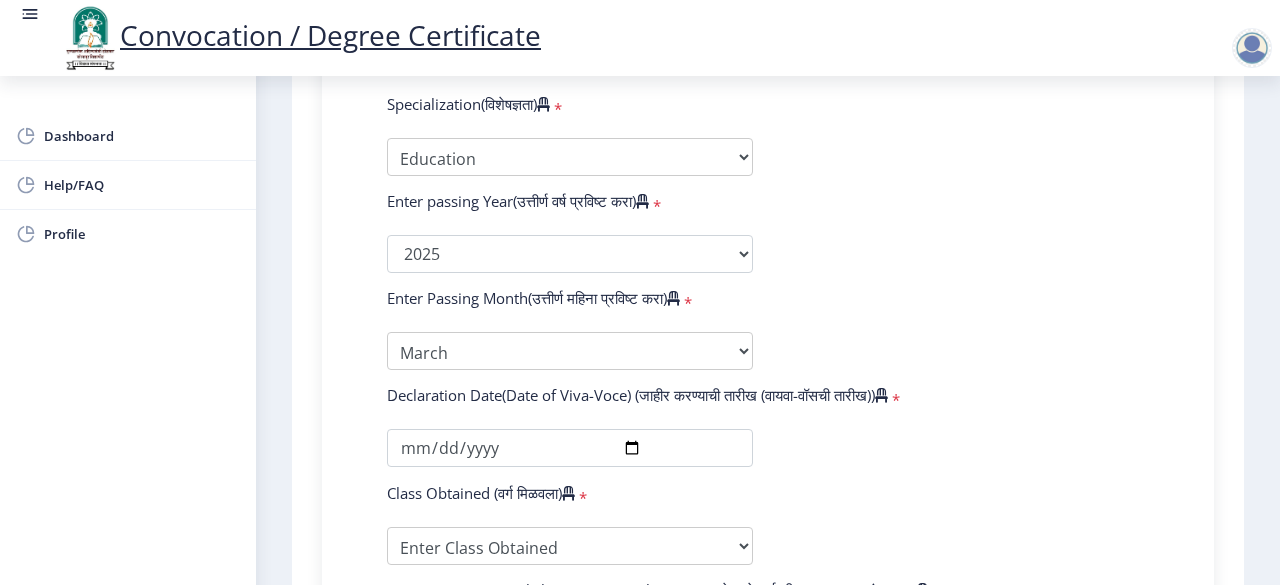 scroll, scrollTop: 794, scrollLeft: 0, axis: vertical 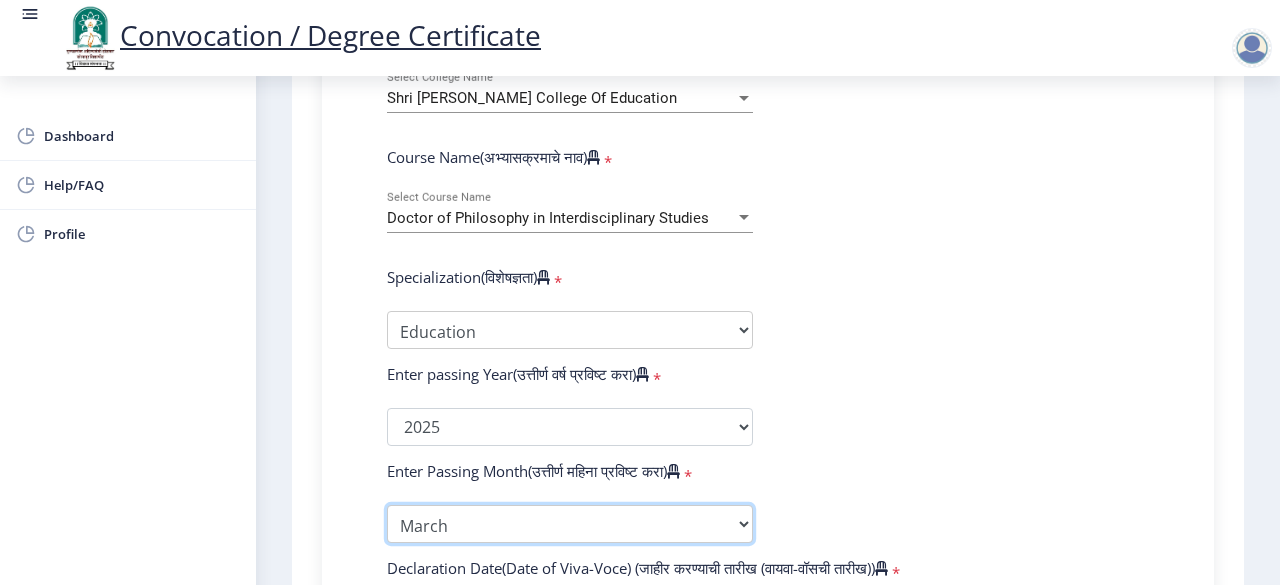 click on "Enter Passing Month March April May October November December" at bounding box center [570, 524] 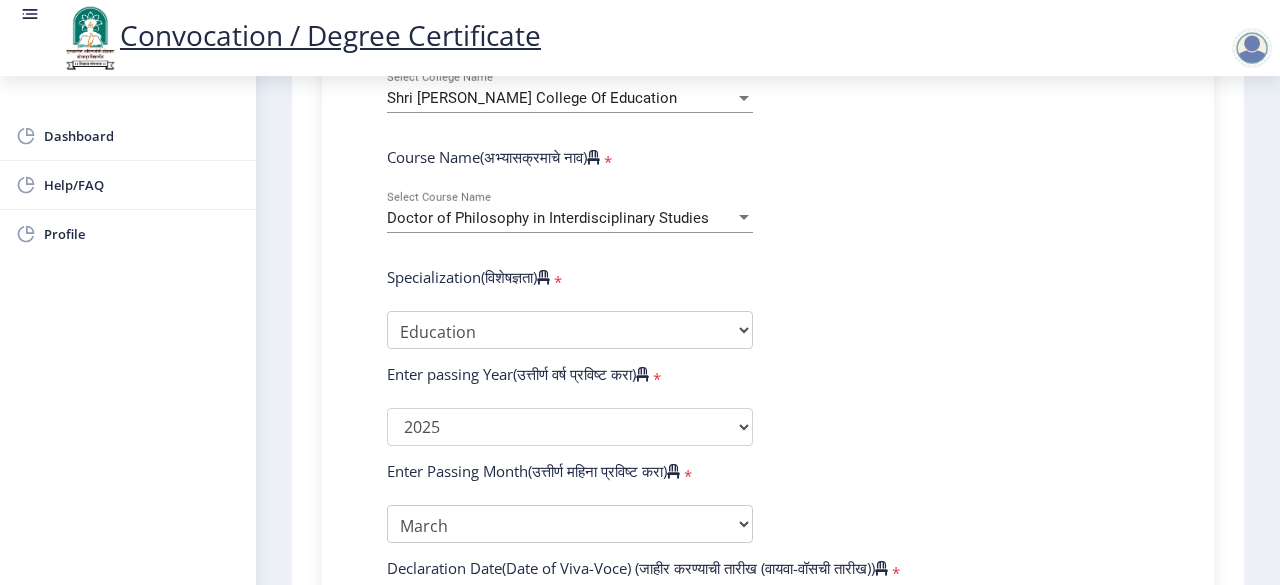 click on "Enter Your PRN Number (तुमचा पीआरएन (कायम नोंदणी क्रमांक) एंटर करा)   * Student Type (विद्यार्थी प्रकार)    * Select Student Type Regular External College Name(कॉलेजचे नाव)   * Shri [PERSON_NAME] College Of Education Select College Name Course Name(अभ्यासक्रमाचे नाव)   * Doctor of Philosophy in Interdisciplinary Studies Select Course Name  Specialization(विशेषज्ञता)   * Specialization English Ancient Indian History Culture & Archaeology Hindi Marathi Economics History Political Science Applied Geology Computer Science & Engineering Geology Mechanical Engineering Sociology Statistics Zoology Commerce Botany Mass Communication Social Work Law Education Geography Chemistry Electronics Physics Biotechnology Other Enter passing Year(उत्तीर्ण वर्ष प्रविष्ट करा)   *" 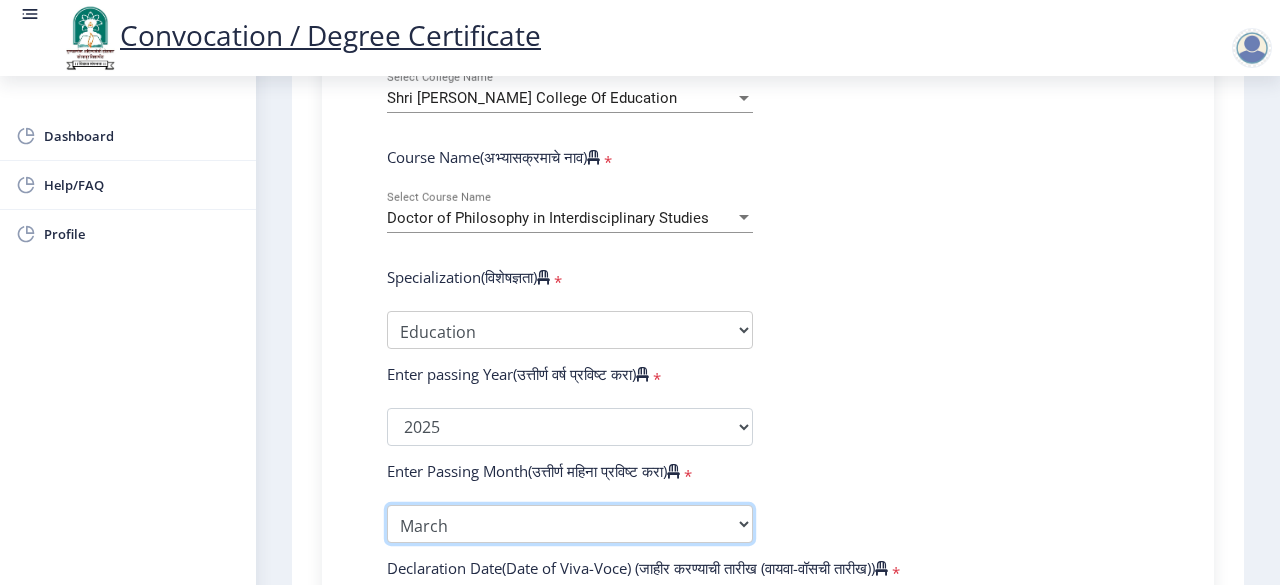 click on "Enter Passing Month March April May October November December" at bounding box center [570, 524] 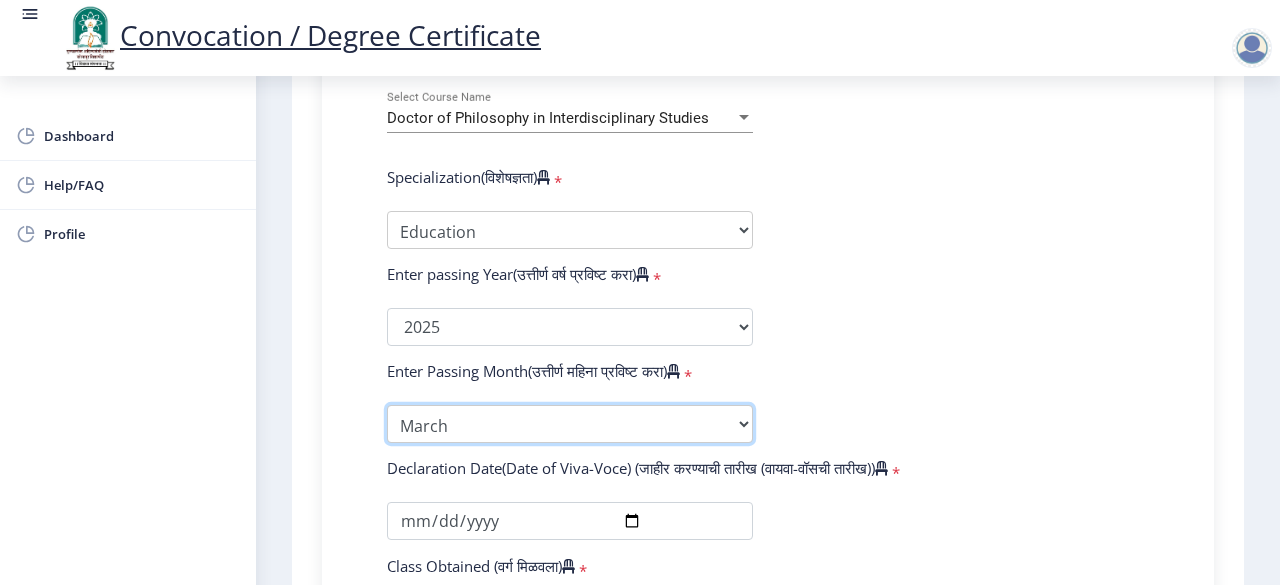 scroll, scrollTop: 1094, scrollLeft: 0, axis: vertical 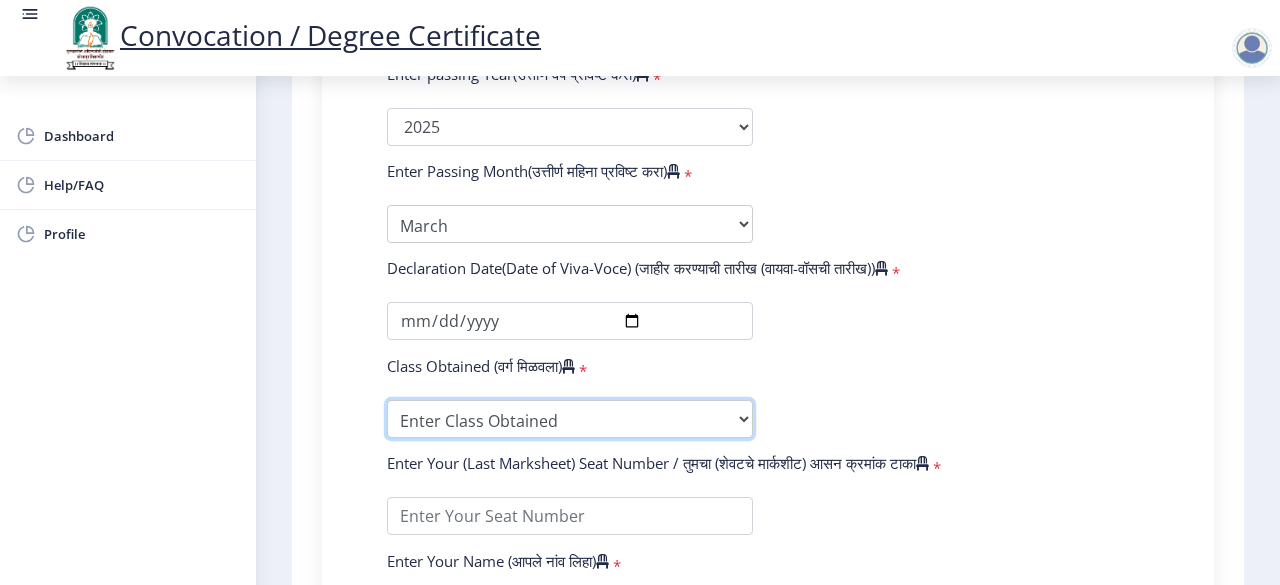 click on "Enter Class Obtained FIRST CLASS WITH DISTINCTION FIRST CLASS HIGHER SECOND CLASS SECOND CLASS PASS CLASS Grade O Grade A+ Grade A Grade B+ Grade B Grade C+ Grade C Grade D Grade E" at bounding box center [570, 419] 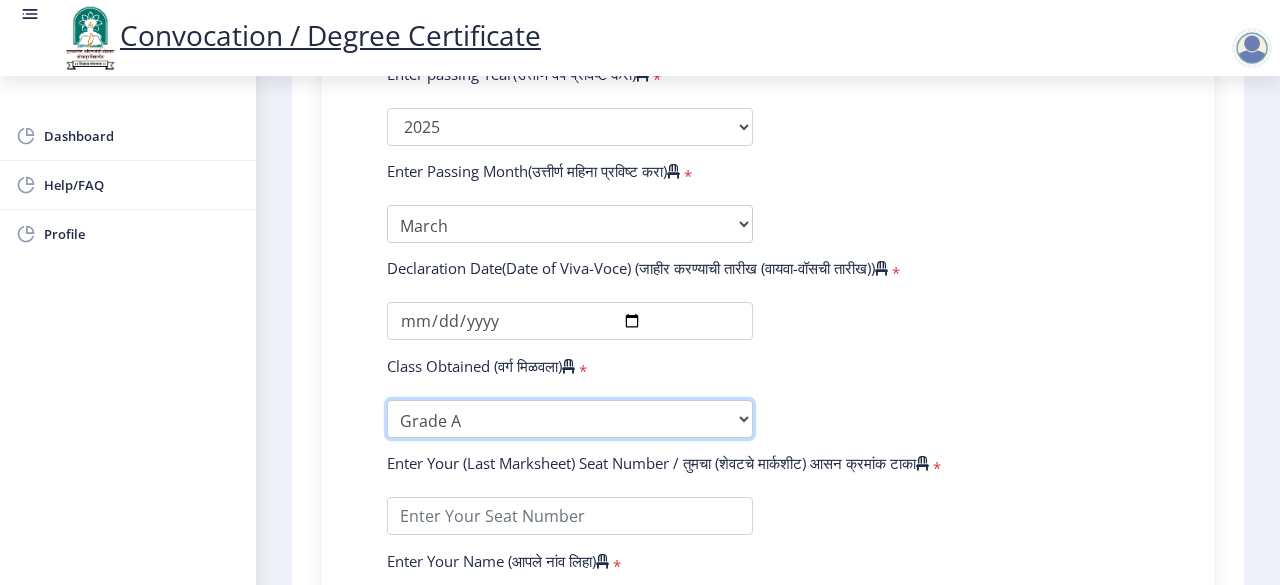 click on "Enter Class Obtained FIRST CLASS WITH DISTINCTION FIRST CLASS HIGHER SECOND CLASS SECOND CLASS PASS CLASS Grade O Grade A+ Grade A Grade B+ Grade B Grade C+ Grade C Grade D Grade E" at bounding box center (570, 419) 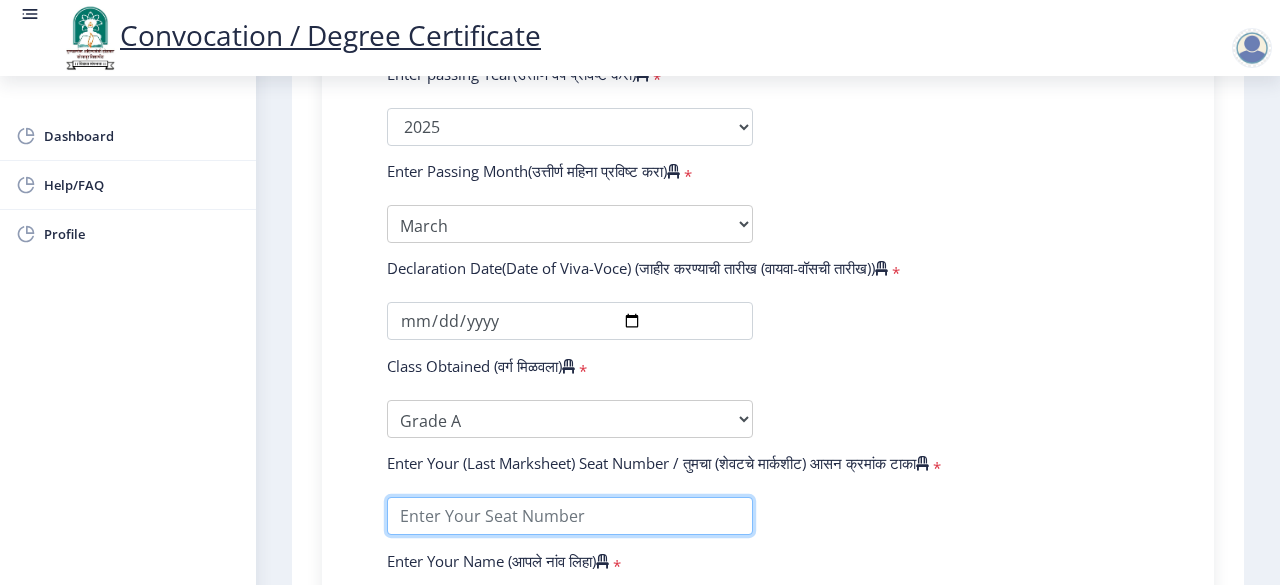 click at bounding box center [570, 516] 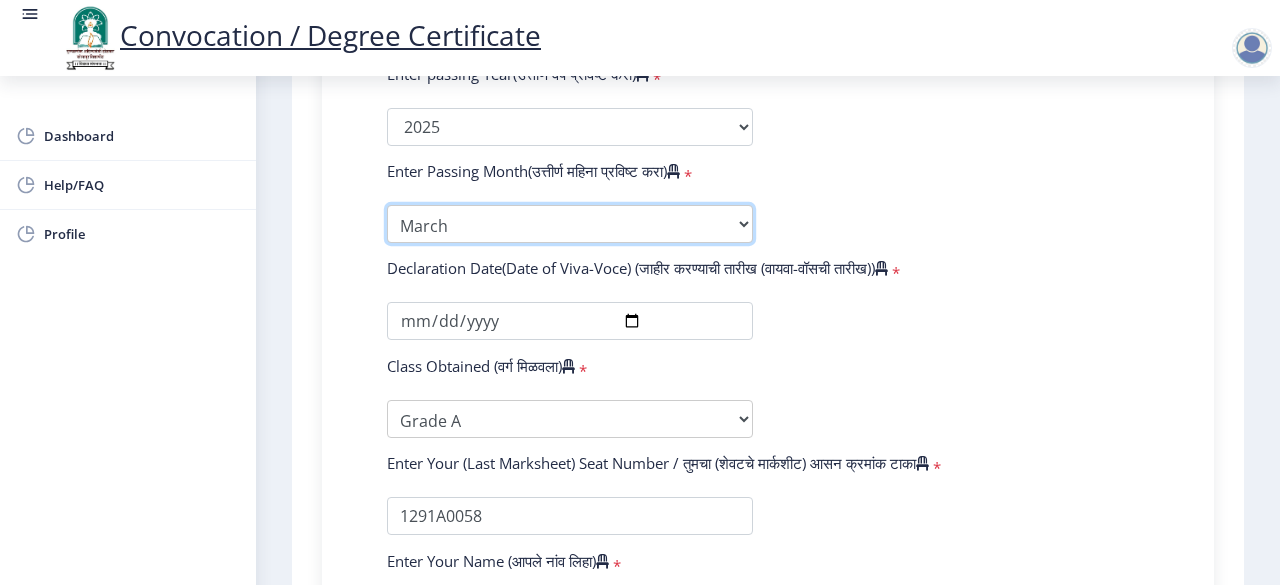 click on "Enter Passing Month March April May October November December" at bounding box center [570, 224] 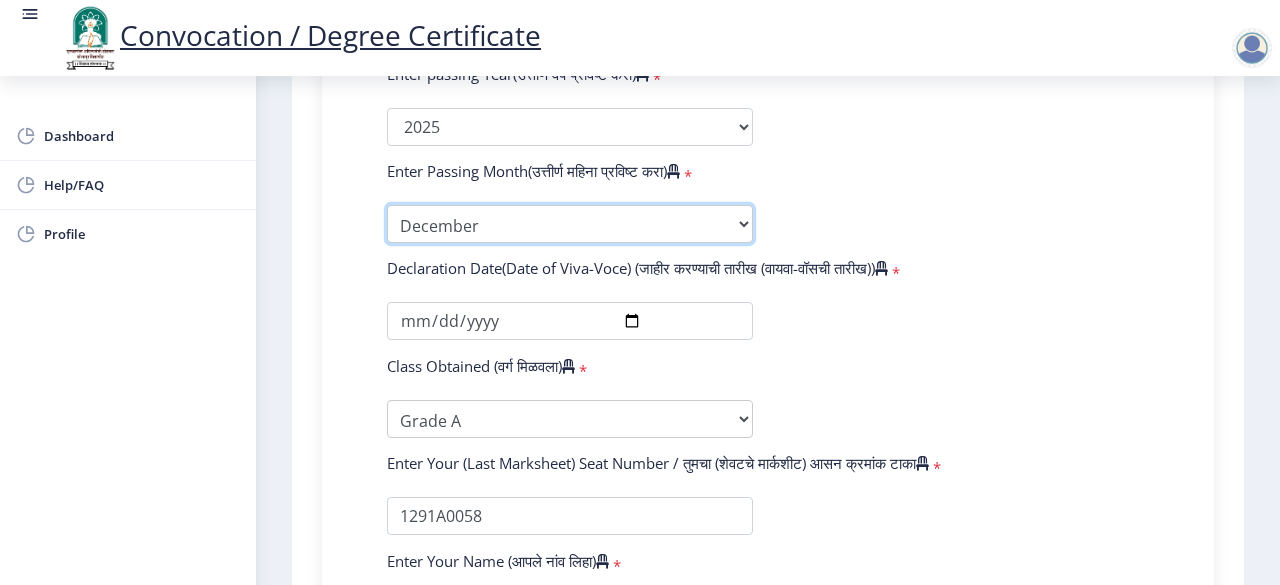 click on "Enter Passing Month March April May October November December" at bounding box center (570, 224) 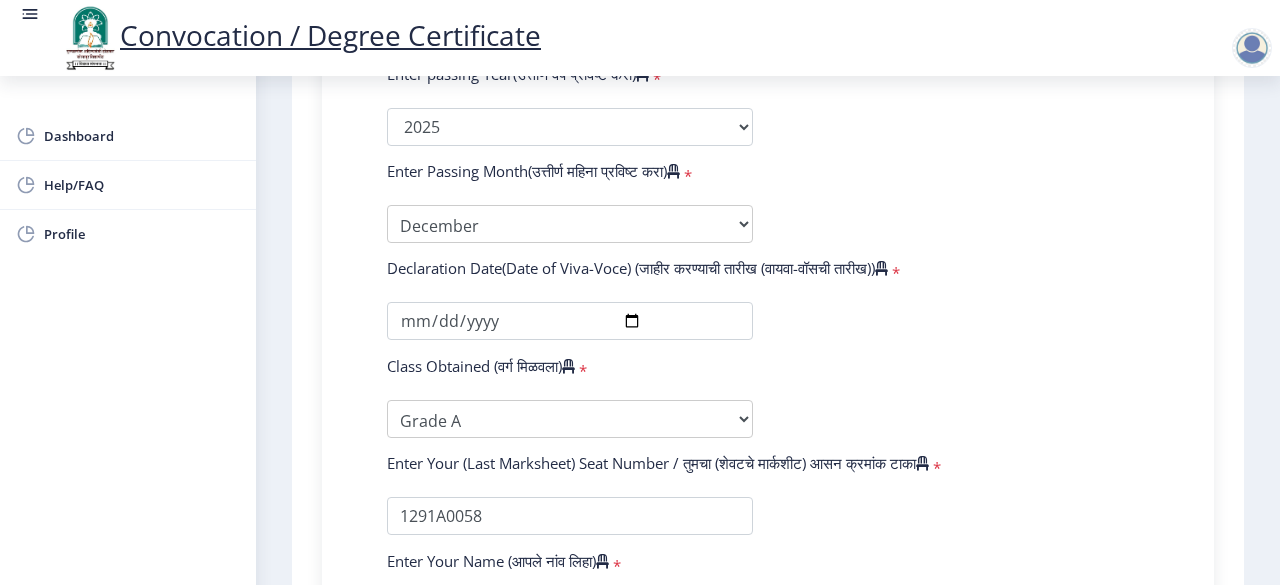 click on "Enter Your PRN Number (तुमचा पीआरएन (कायम नोंदणी क्रमांक) एंटर करा)   * Student Type (विद्यार्थी प्रकार)    * Select Student Type Regular External College Name(कॉलेजचे नाव)   * Shri [PERSON_NAME] College Of Education Select College Name Course Name(अभ्यासक्रमाचे नाव)   * Doctor of Philosophy in Interdisciplinary Studies Select Course Name  Specialization(विशेषज्ञता)   * Specialization English Ancient Indian History Culture & Archaeology Hindi Marathi Economics History Political Science Applied Geology Computer Science & Engineering Geology Mechanical Engineering Sociology Statistics Zoology Commerce Botany Mass Communication Social Work Law Education Geography Chemistry Electronics Physics Biotechnology Other Enter passing Year(उत्तीर्ण वर्ष प्रविष्ट करा)   *" 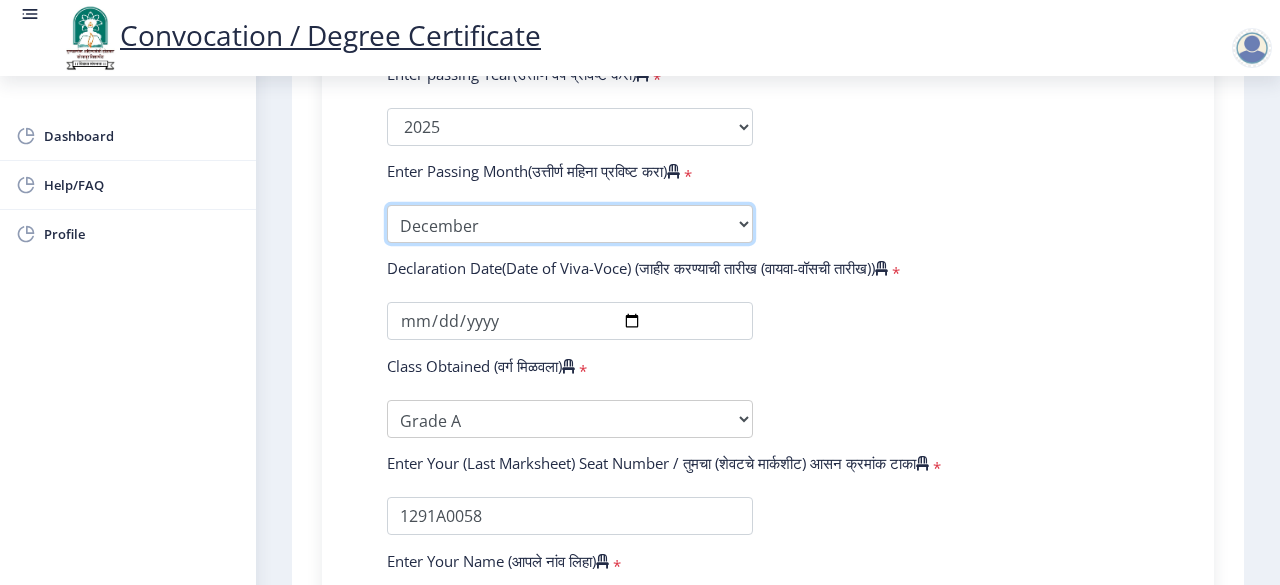 click on "Enter Passing Month March April May October November December" at bounding box center [570, 224] 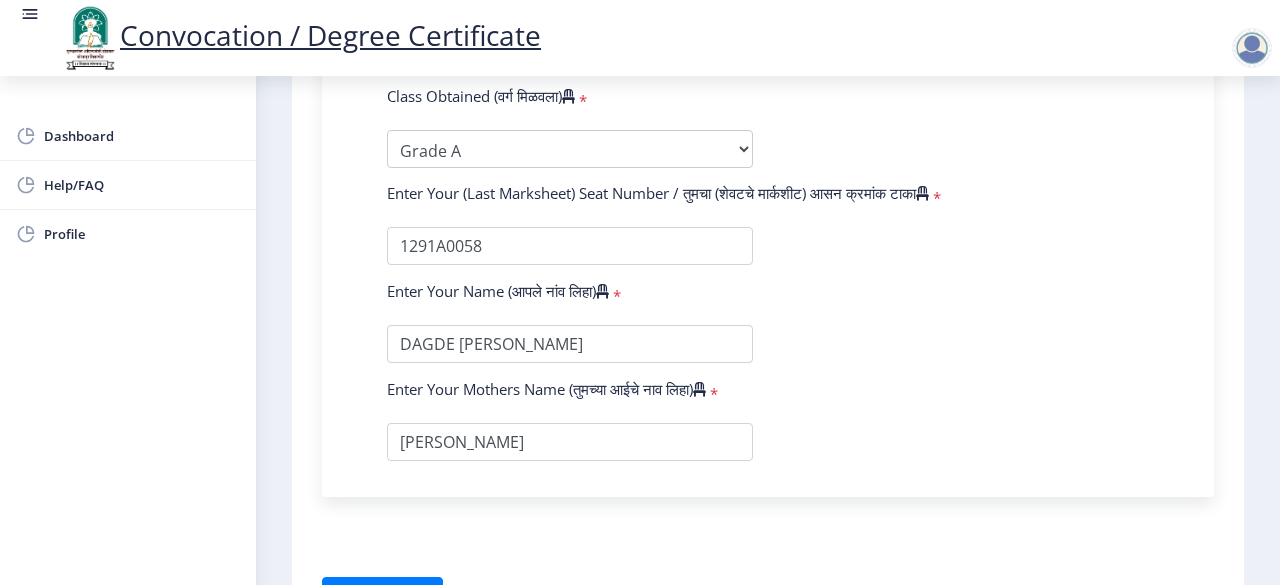 scroll, scrollTop: 1394, scrollLeft: 0, axis: vertical 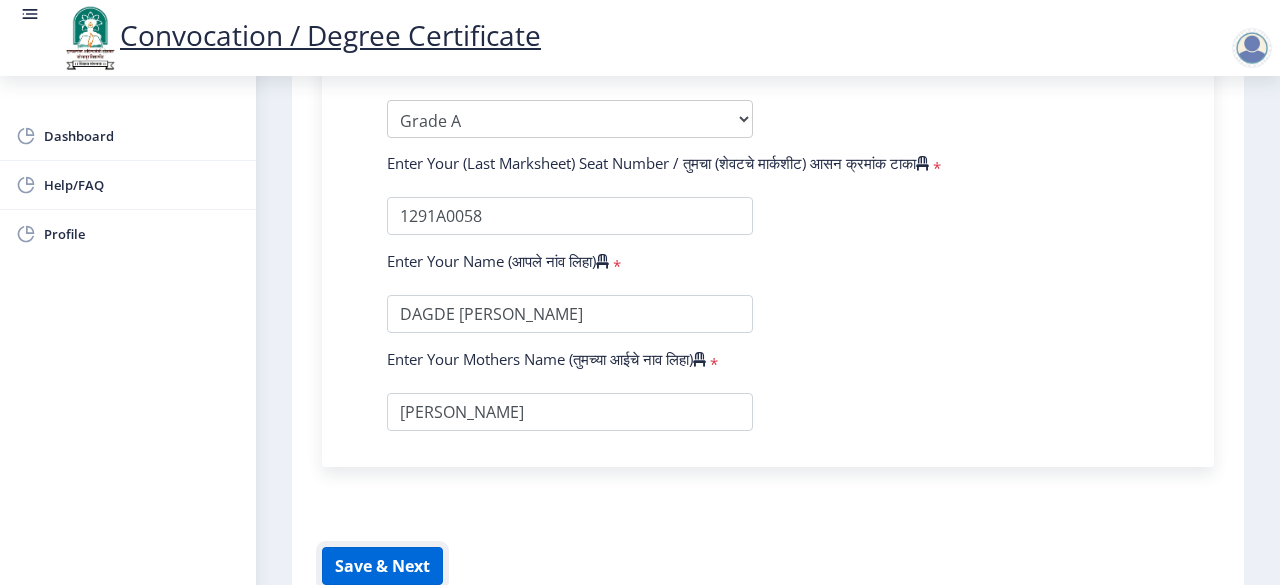 click on "Save & Next" 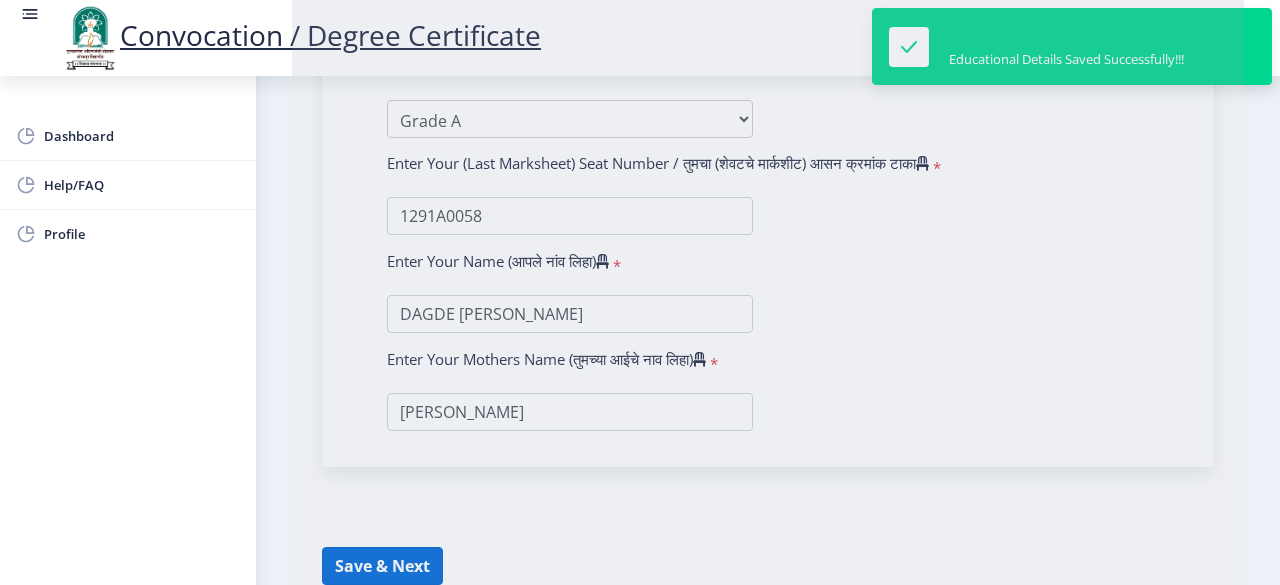 select 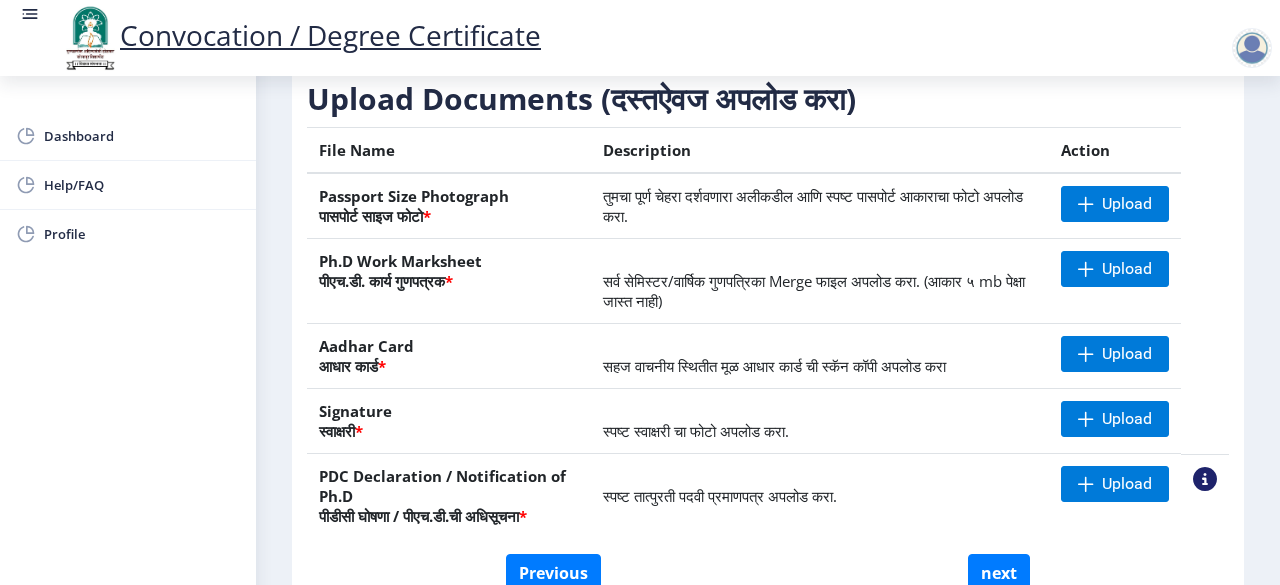 scroll, scrollTop: 262, scrollLeft: 0, axis: vertical 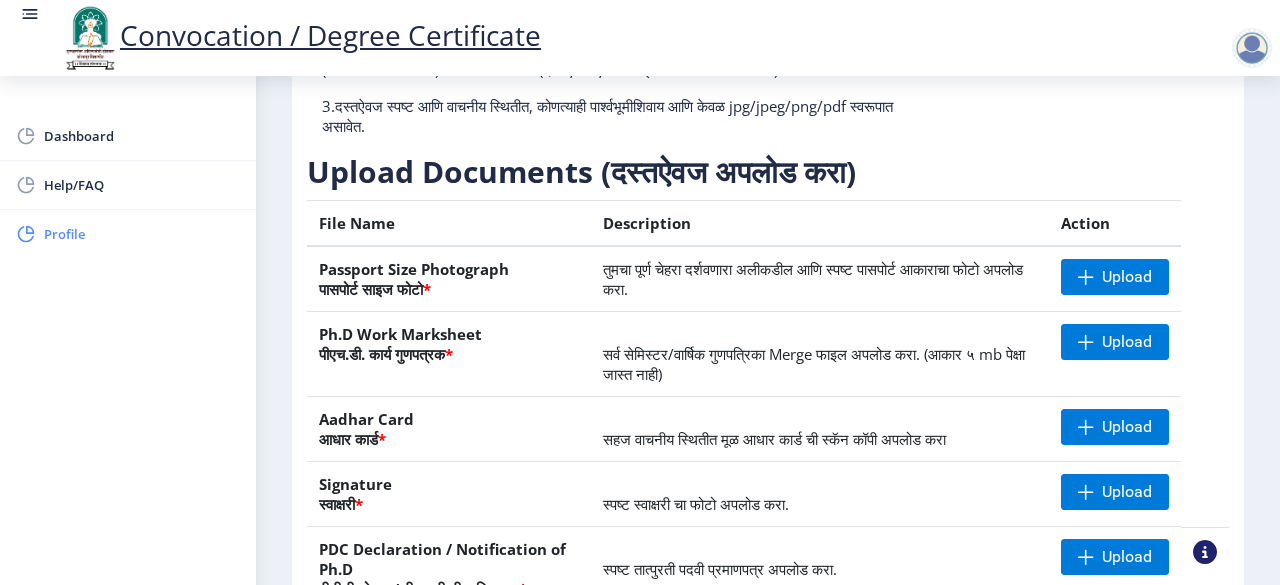 click on "Profile" 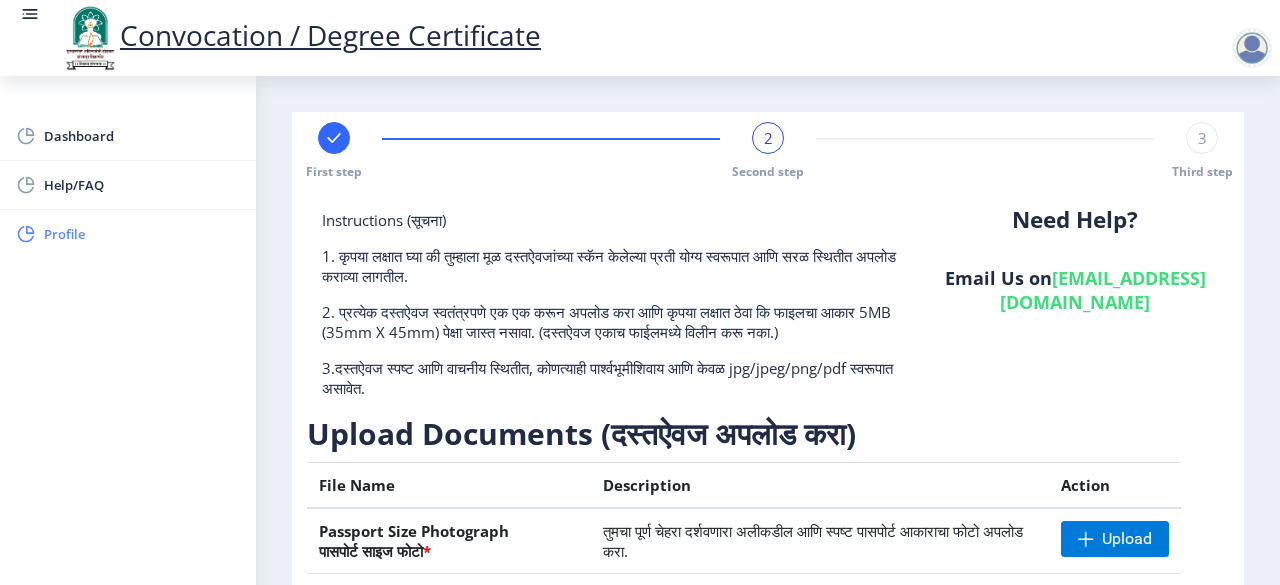 select 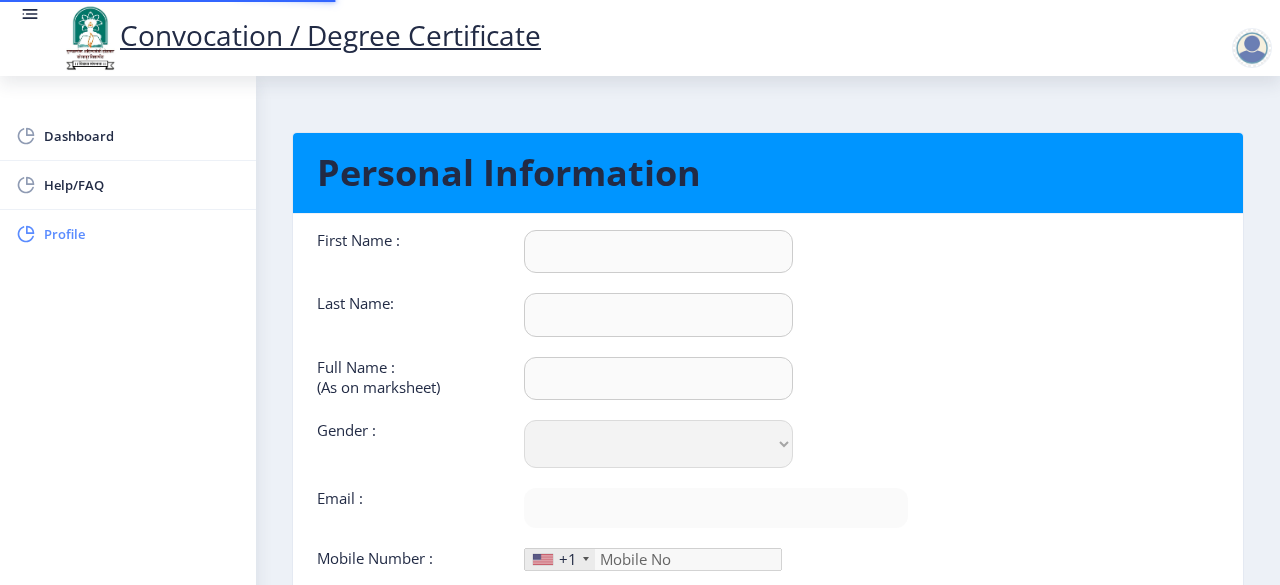 type on "ARJUN" 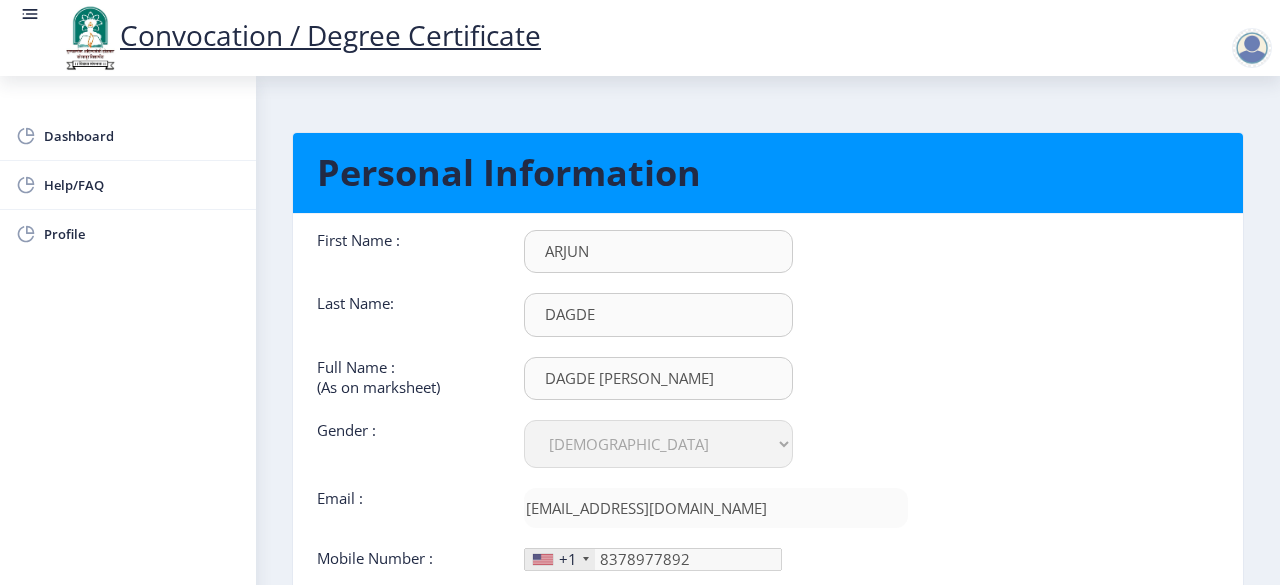scroll, scrollTop: 1, scrollLeft: 0, axis: vertical 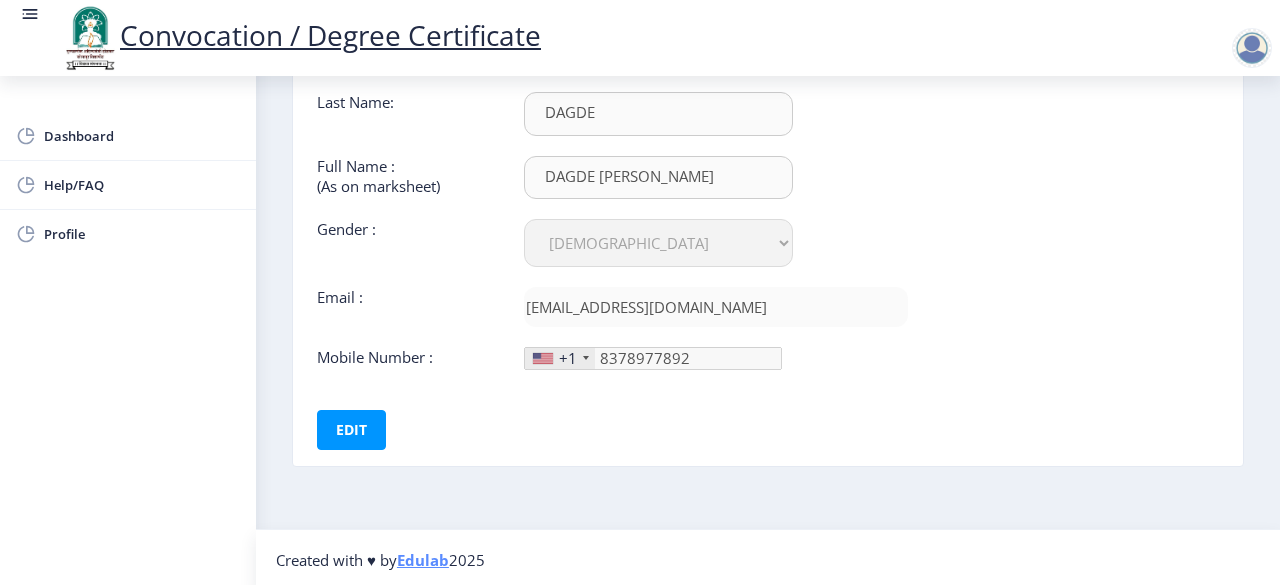click 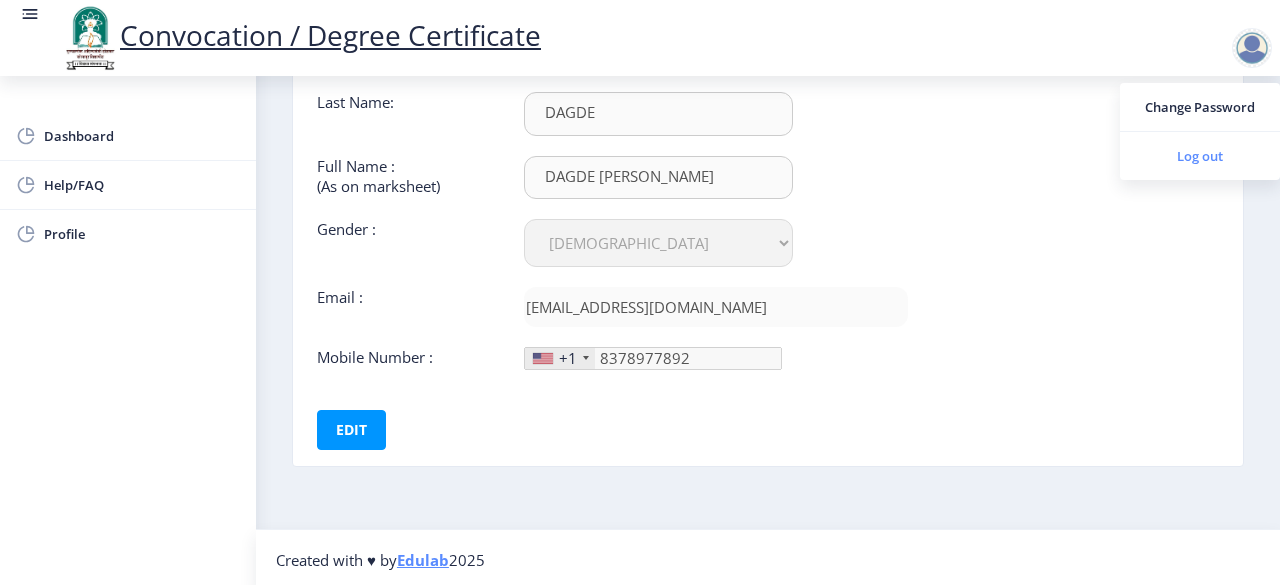 click on "Log out" at bounding box center (1200, 156) 